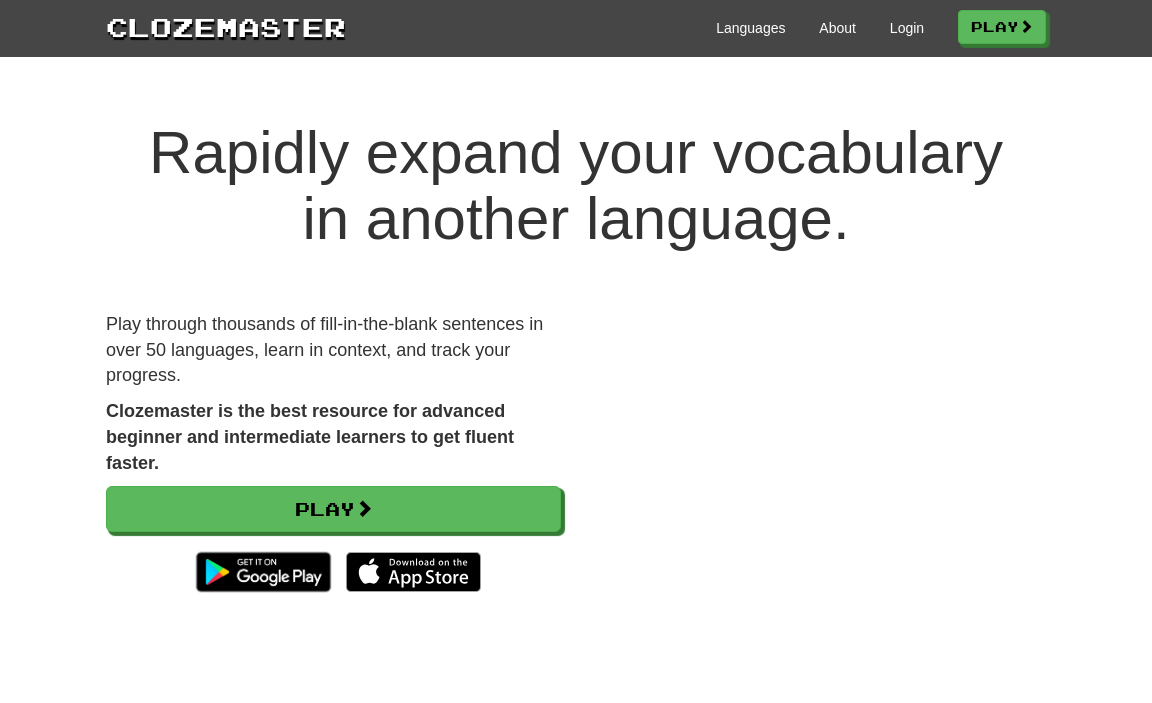 scroll, scrollTop: 0, scrollLeft: 0, axis: both 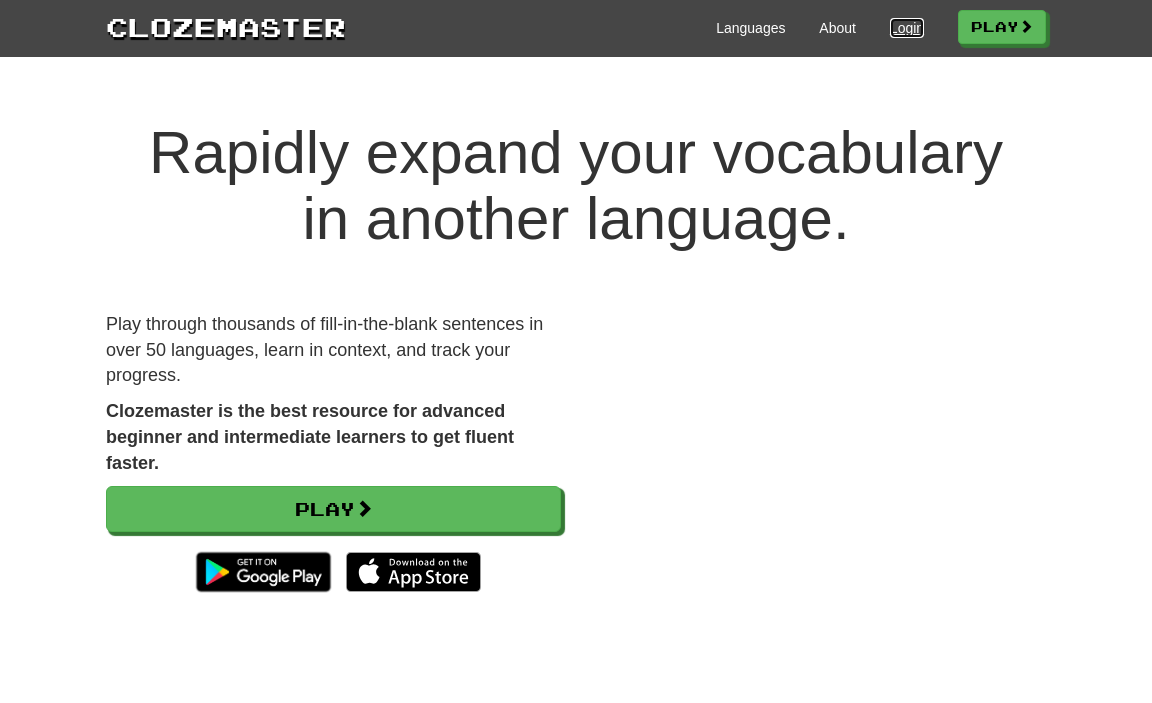 click on "Login" at bounding box center [907, 28] 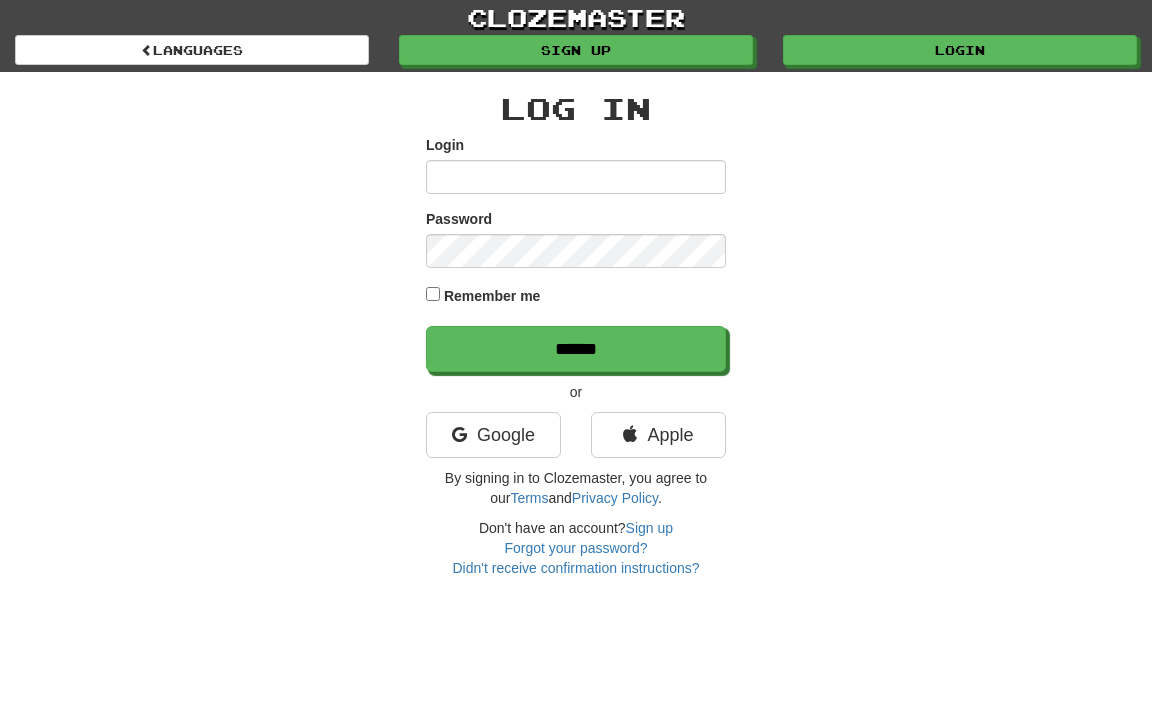 scroll, scrollTop: 0, scrollLeft: 0, axis: both 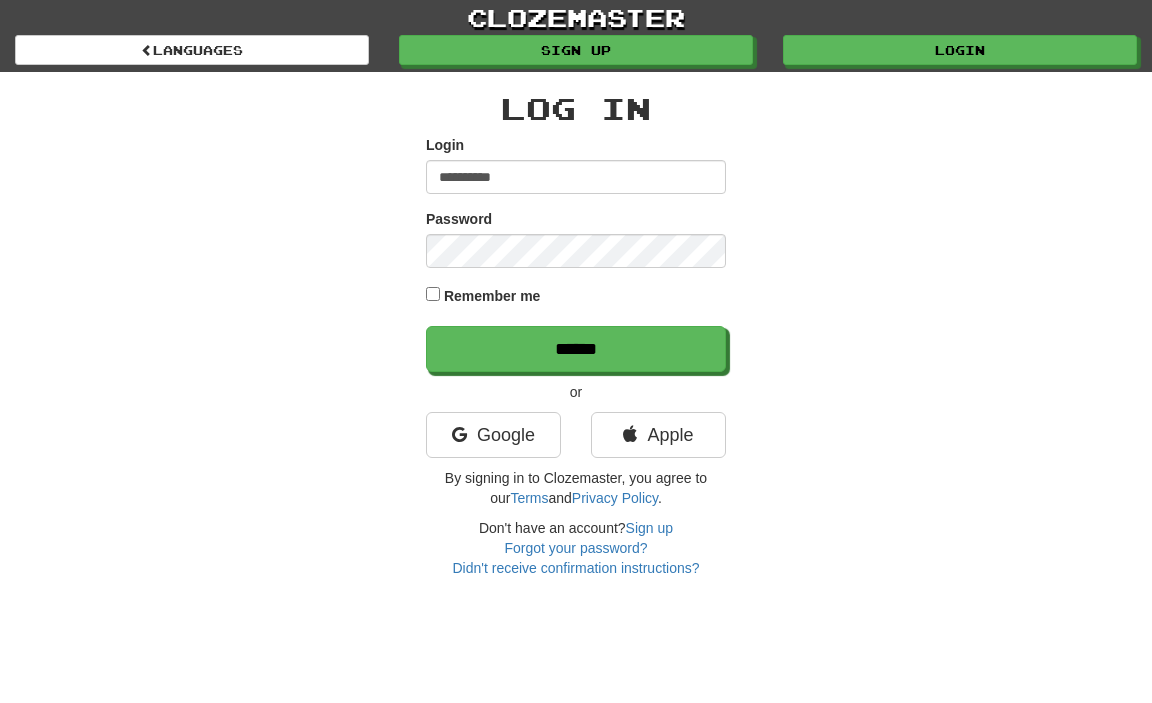 type on "**********" 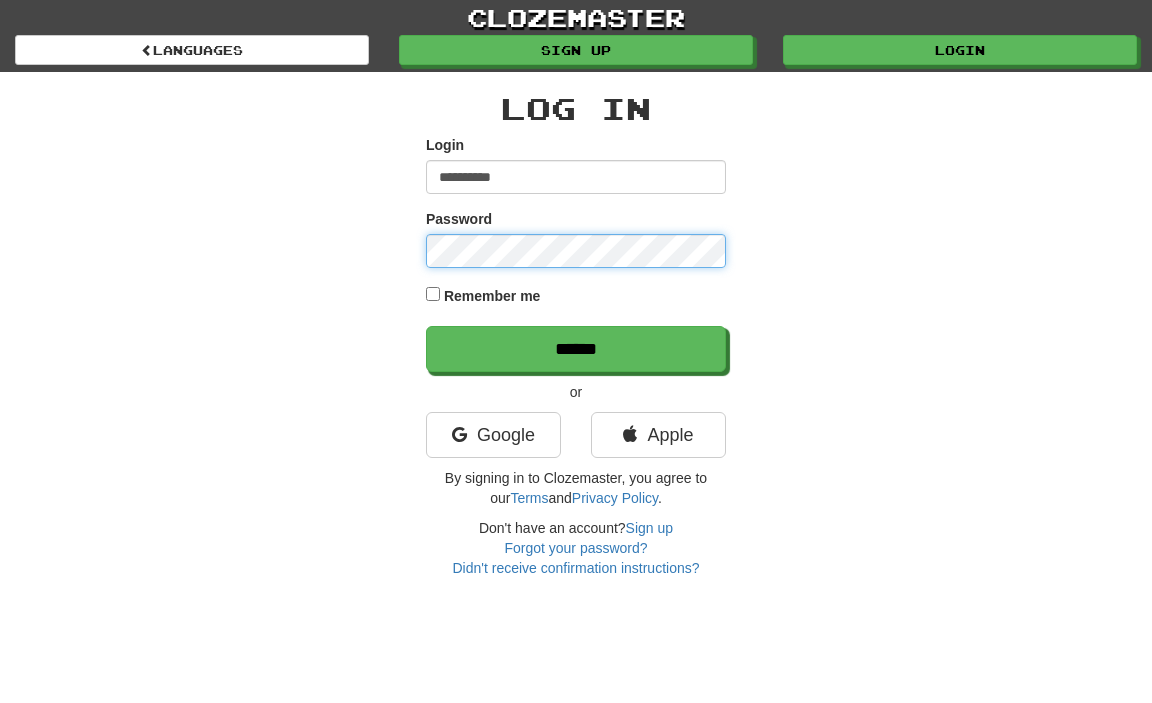 click on "******" at bounding box center (576, 349) 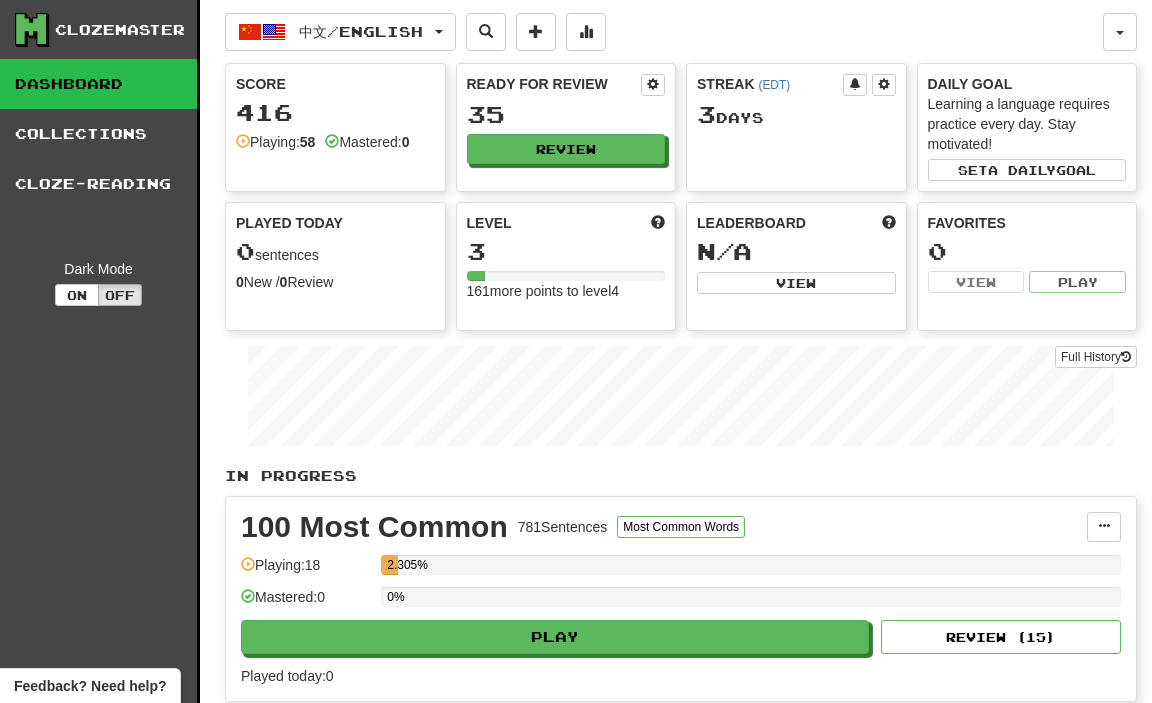 scroll, scrollTop: 0, scrollLeft: 0, axis: both 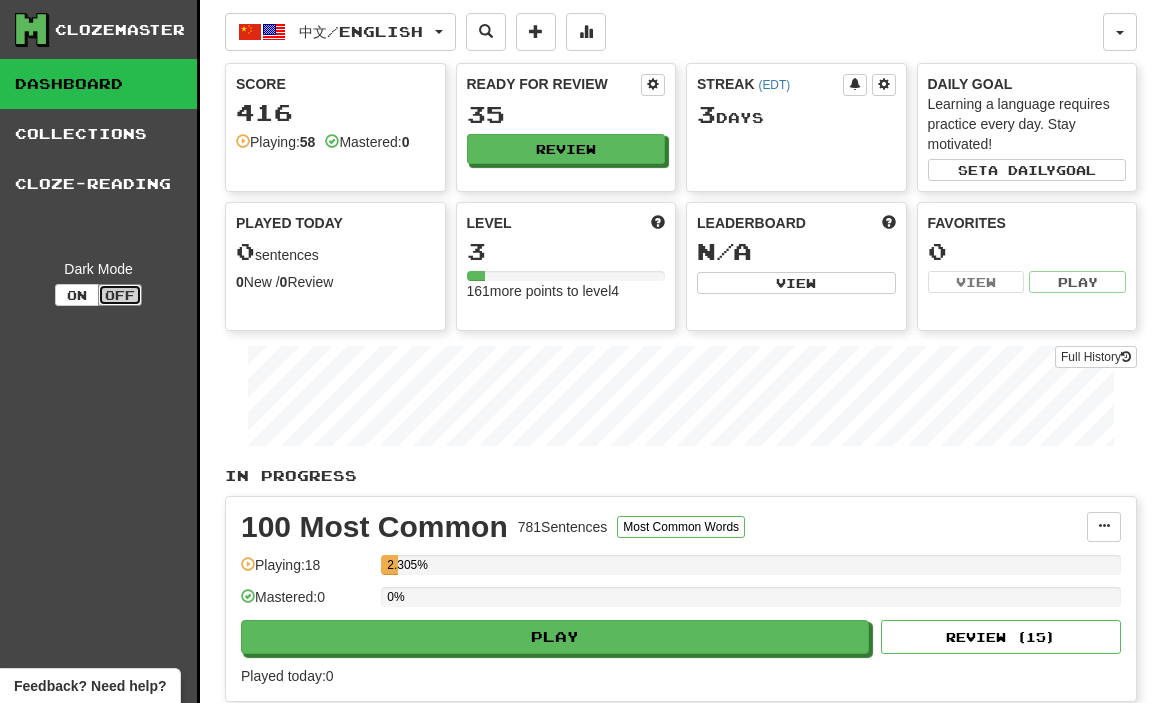 click on "Off" at bounding box center [120, 295] 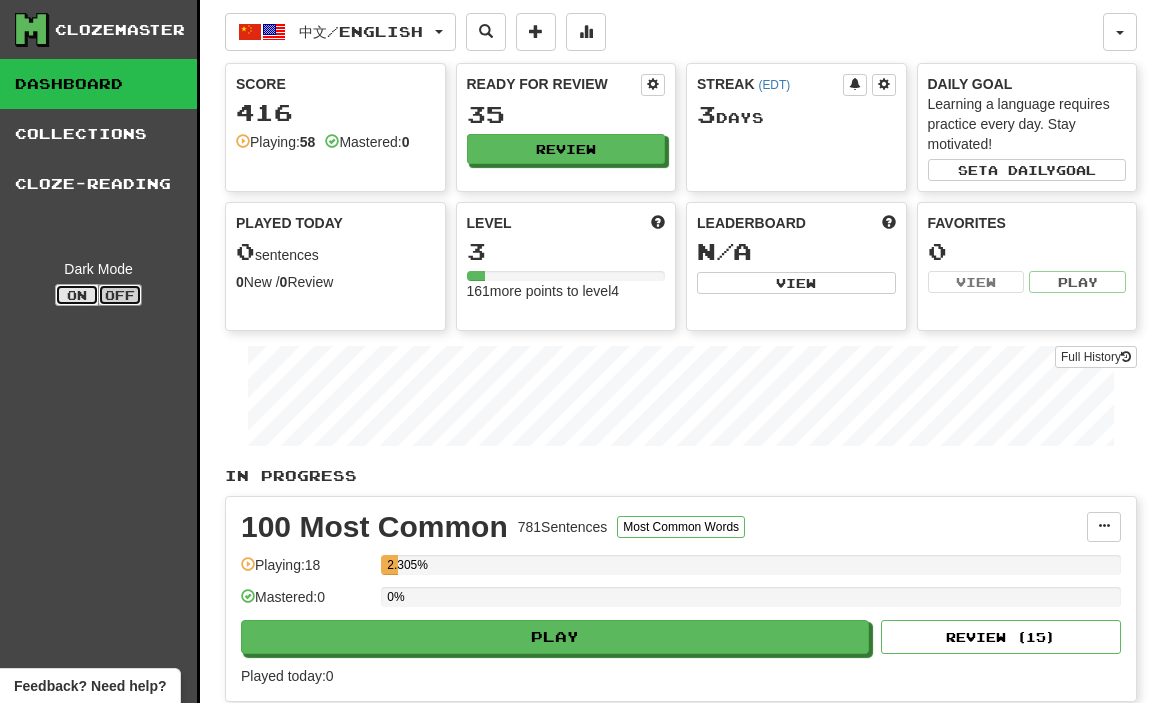 click on "On" at bounding box center [77, 295] 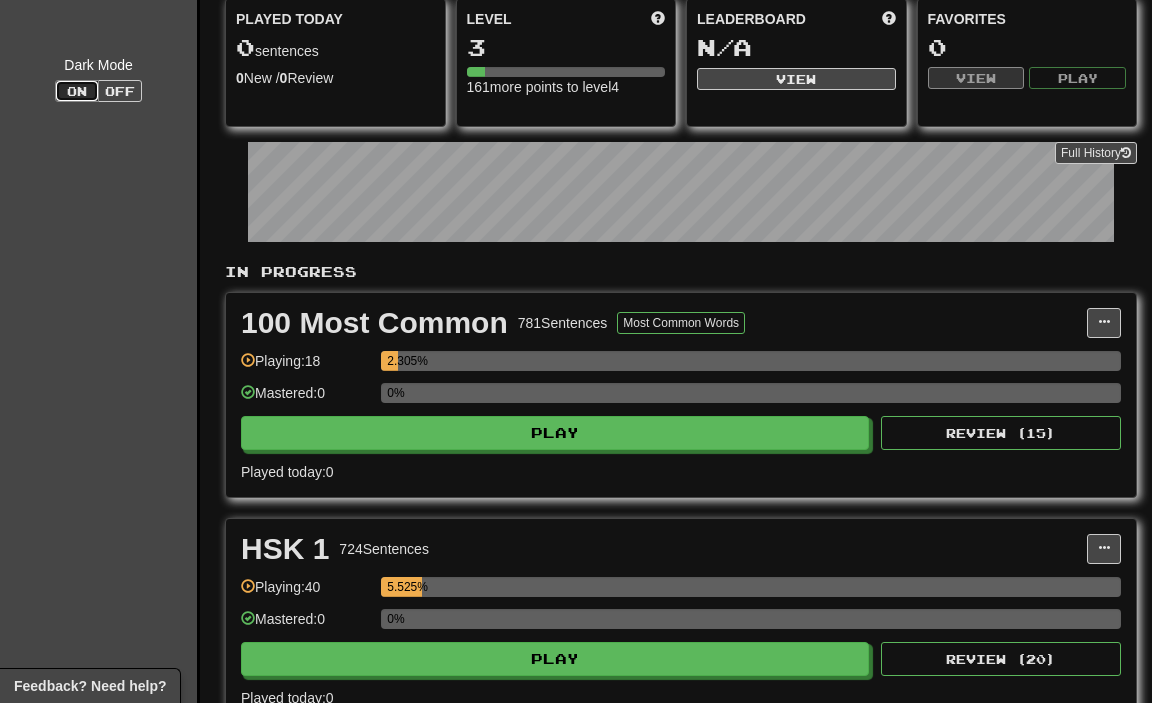 scroll, scrollTop: 306, scrollLeft: 0, axis: vertical 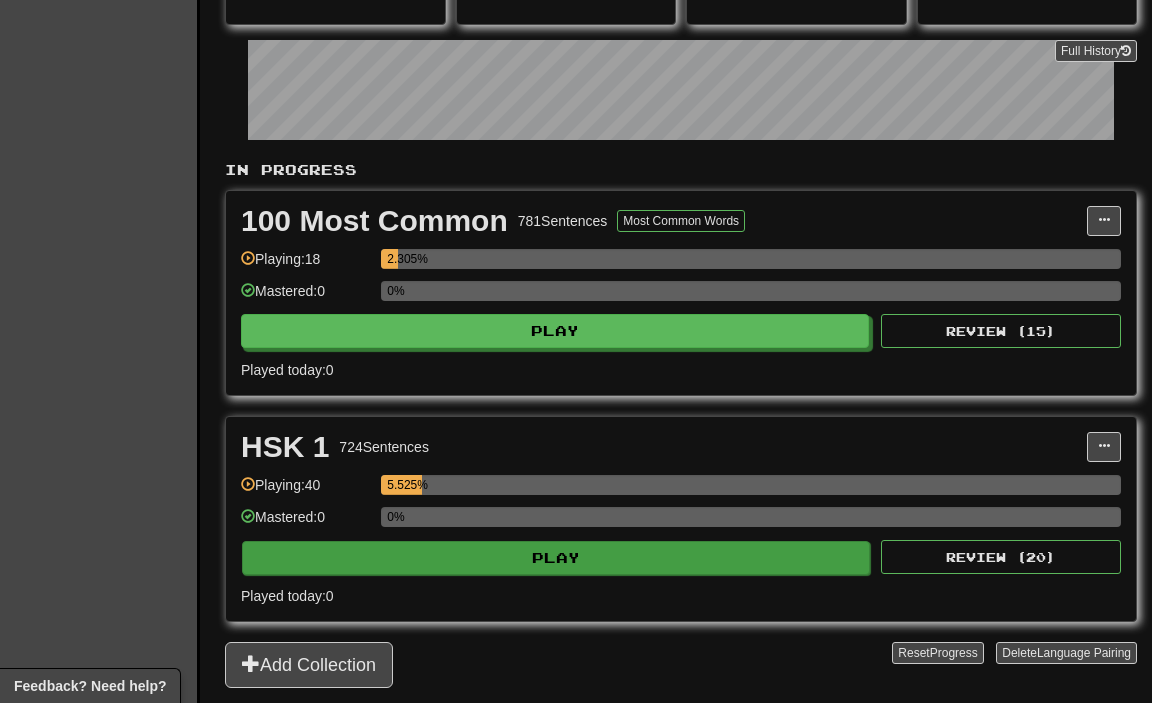 click on "Play Review ( 20 )" at bounding box center [681, 557] 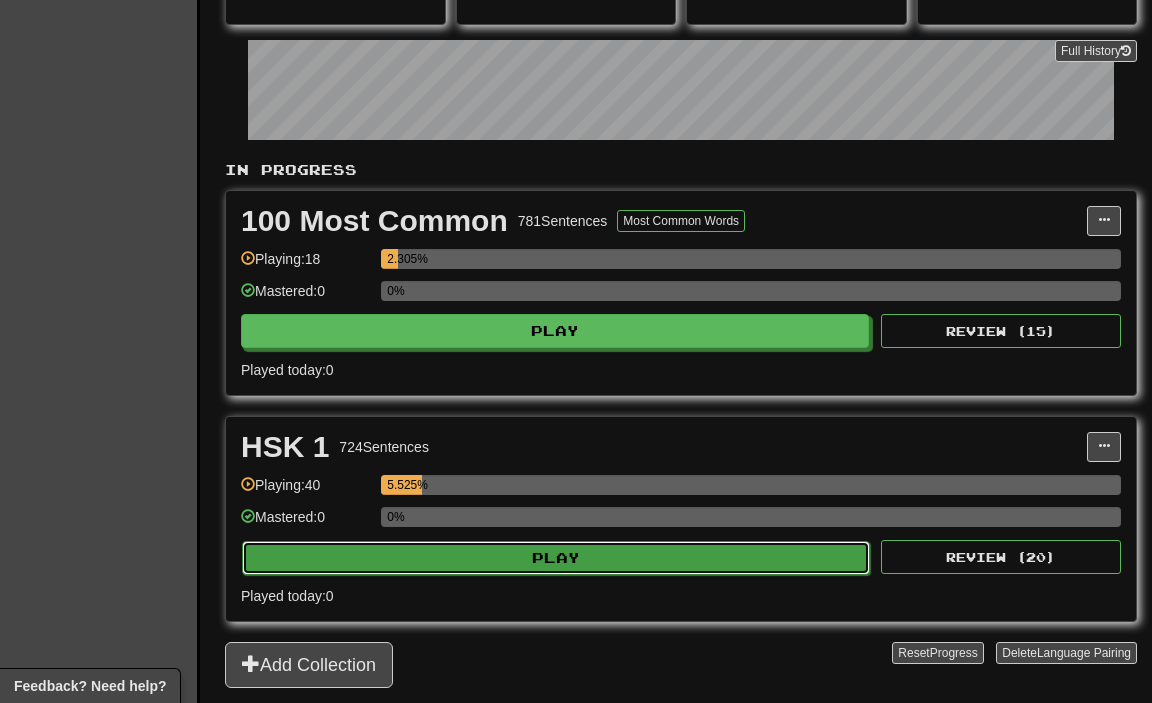 click on "Play" at bounding box center (556, 558) 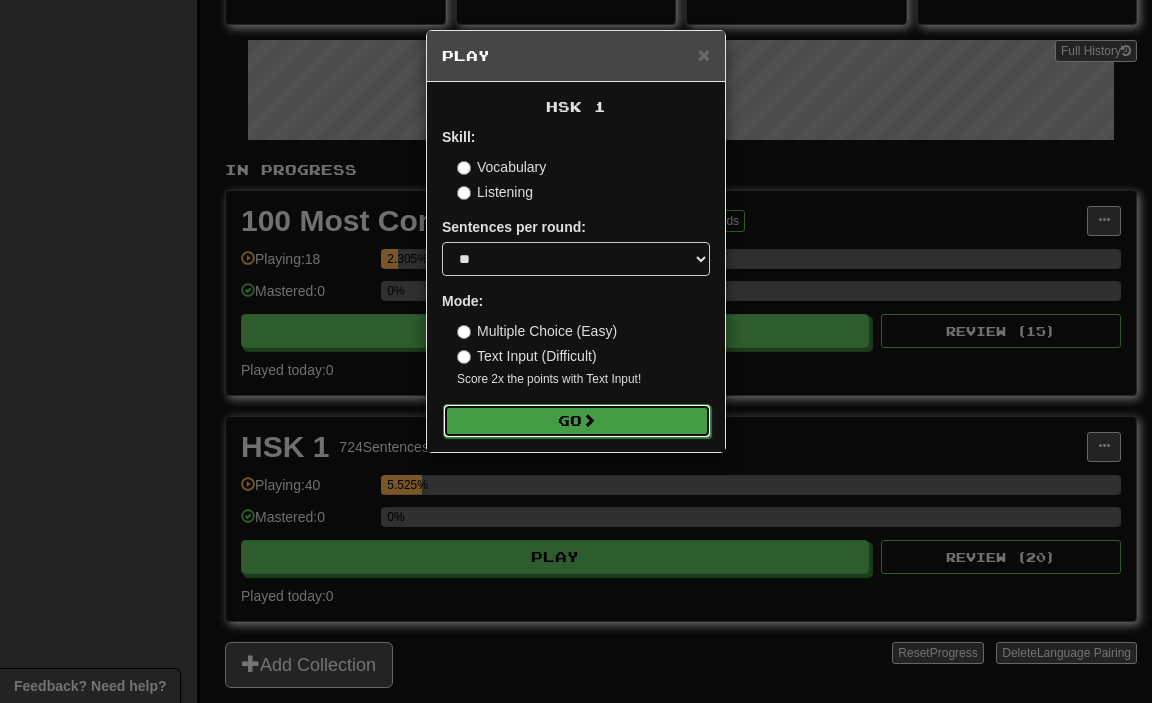 click on "Go" at bounding box center [577, 421] 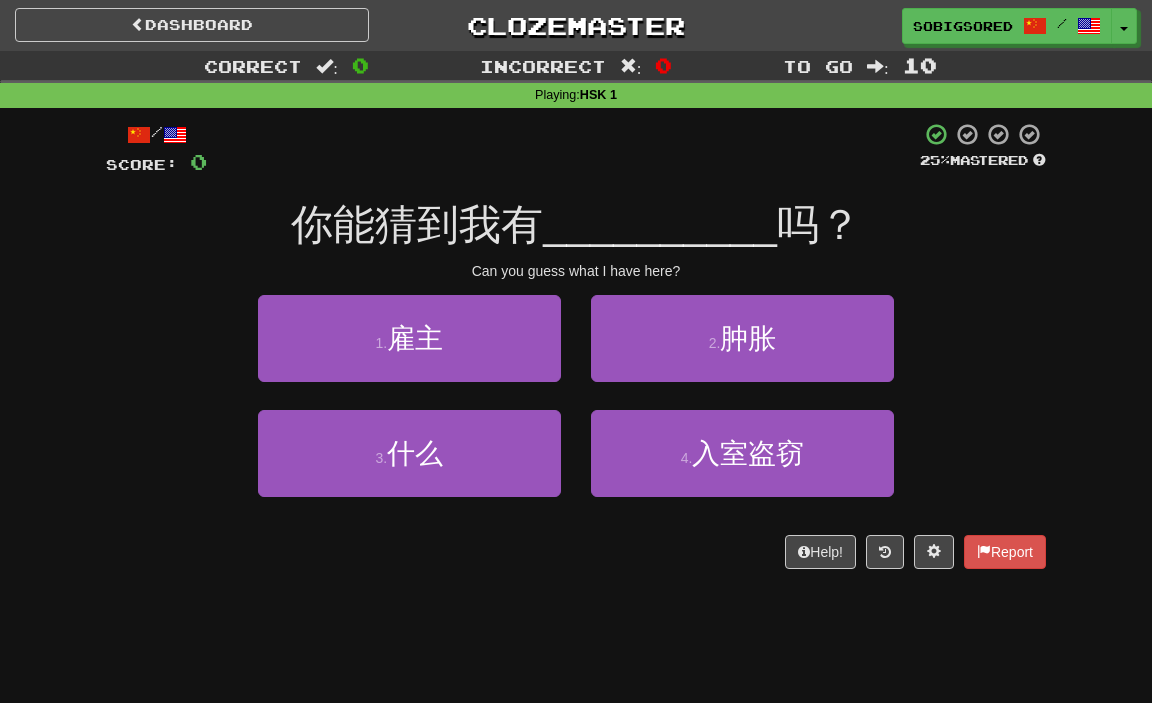 scroll, scrollTop: 0, scrollLeft: 0, axis: both 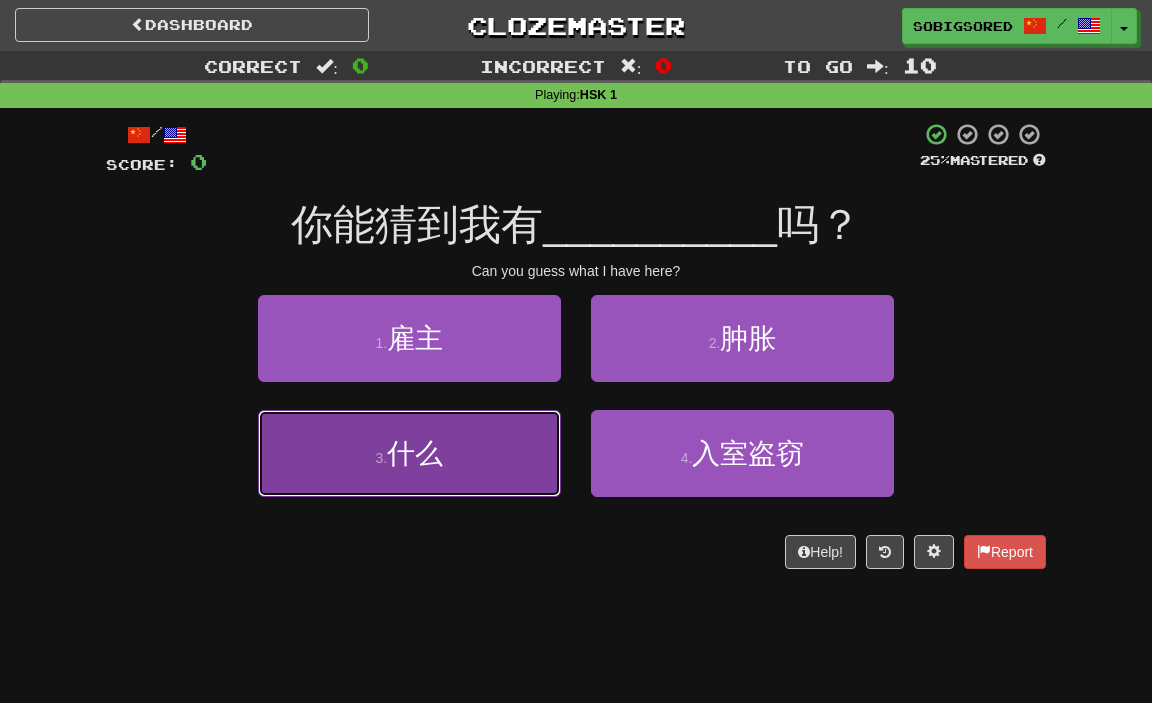 click on "什么" at bounding box center (415, 453) 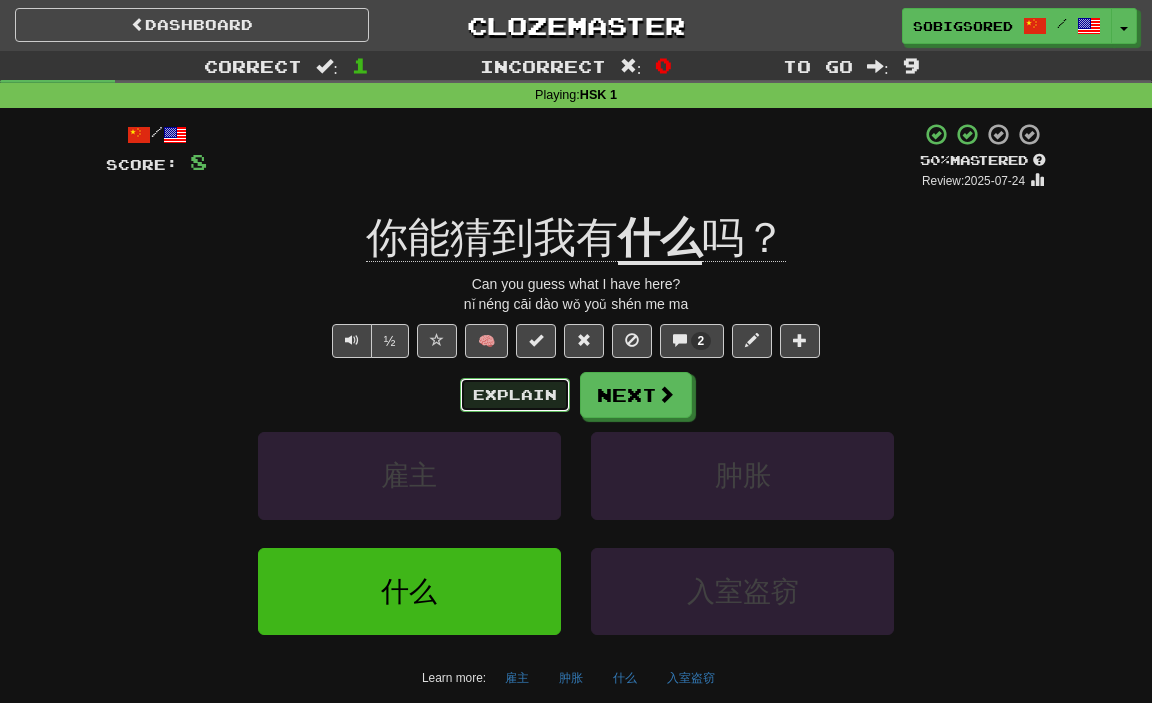 click on "Explain" at bounding box center [515, 395] 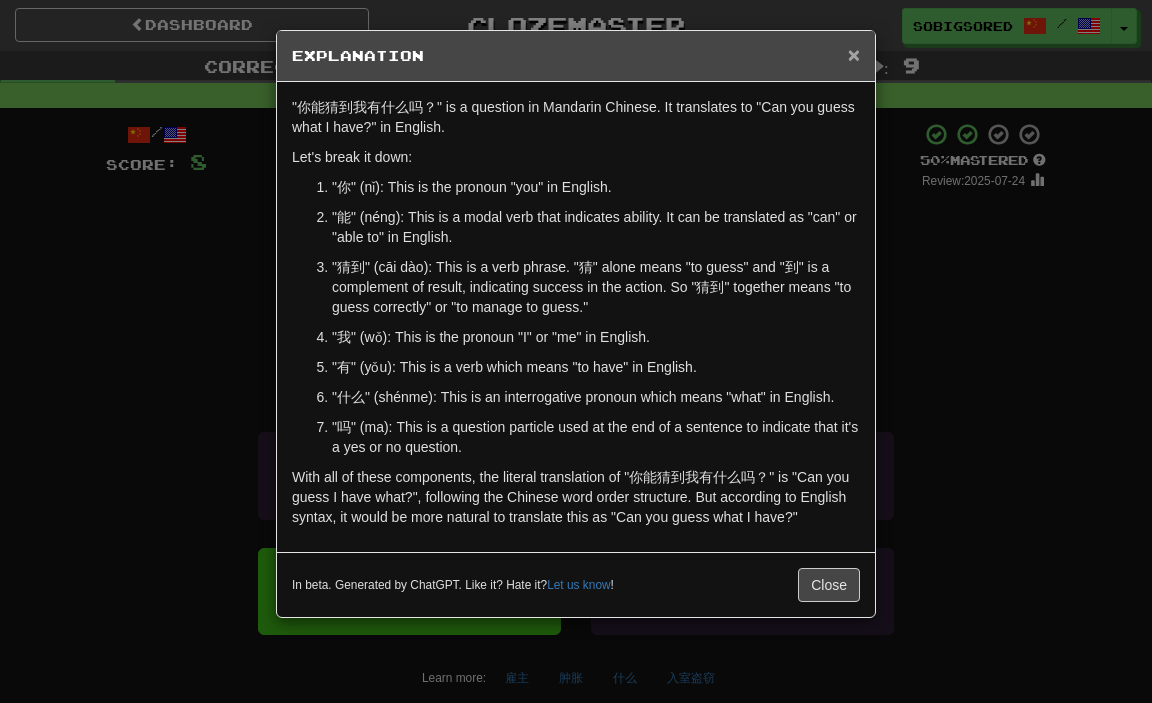 click on "×" at bounding box center (854, 54) 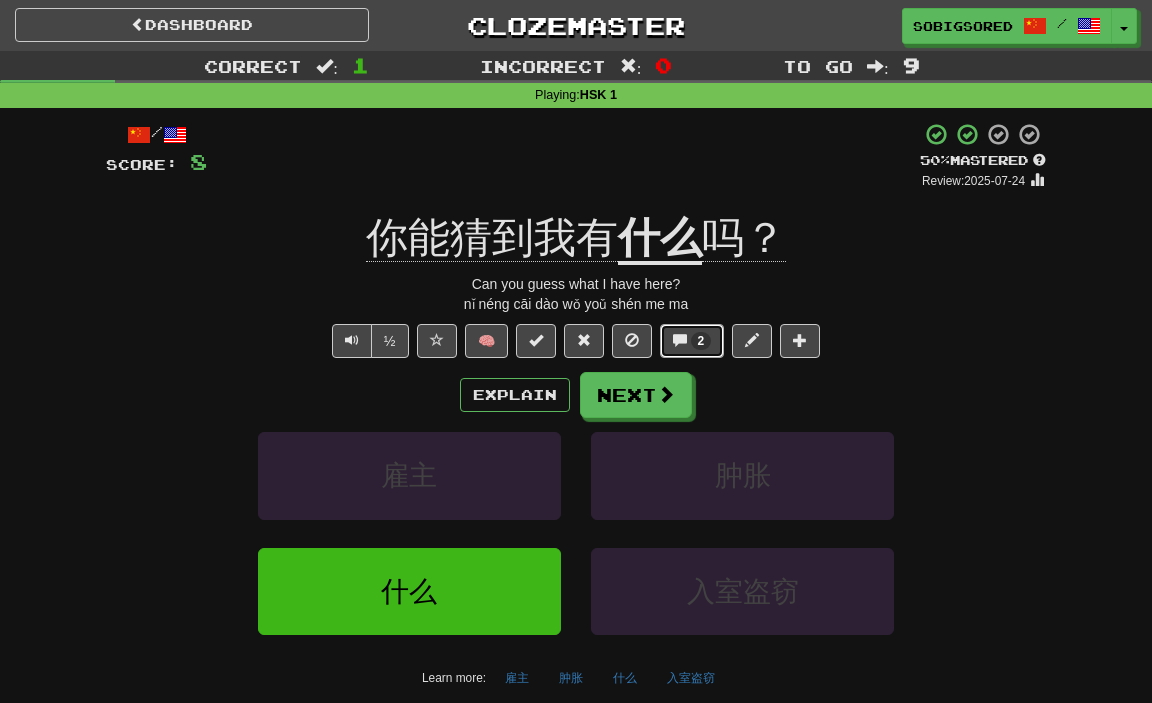 click at bounding box center (680, 340) 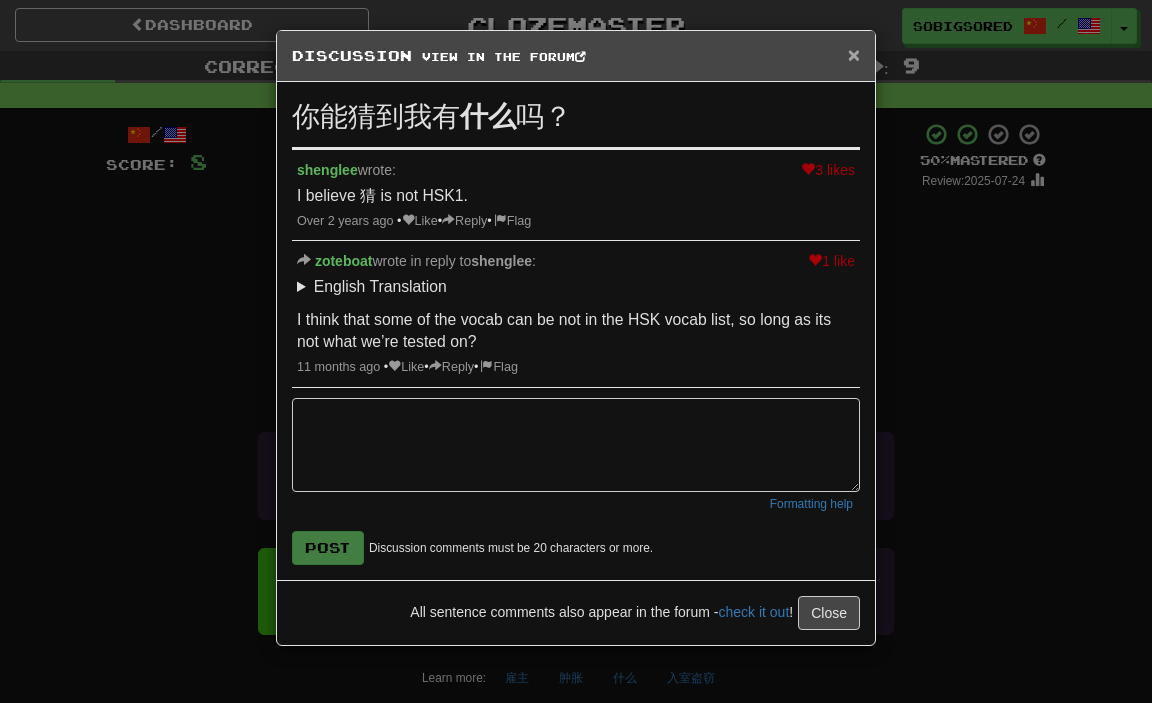 click on "×" at bounding box center (854, 54) 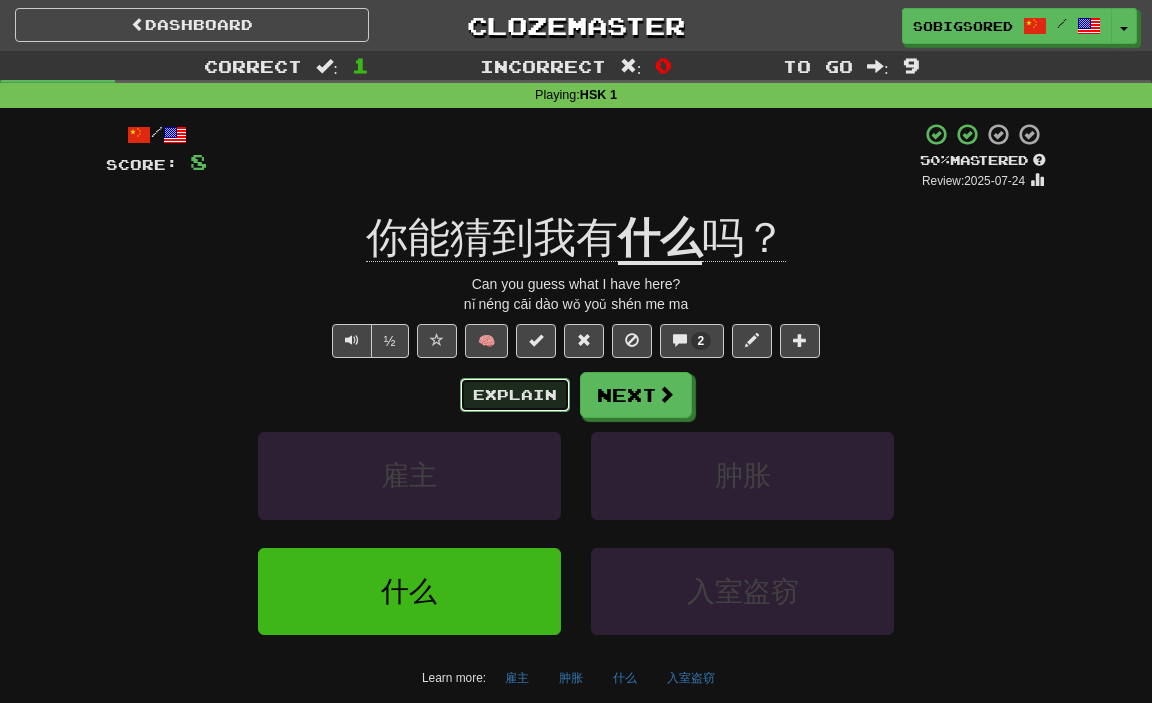 click on "Explain" at bounding box center (515, 395) 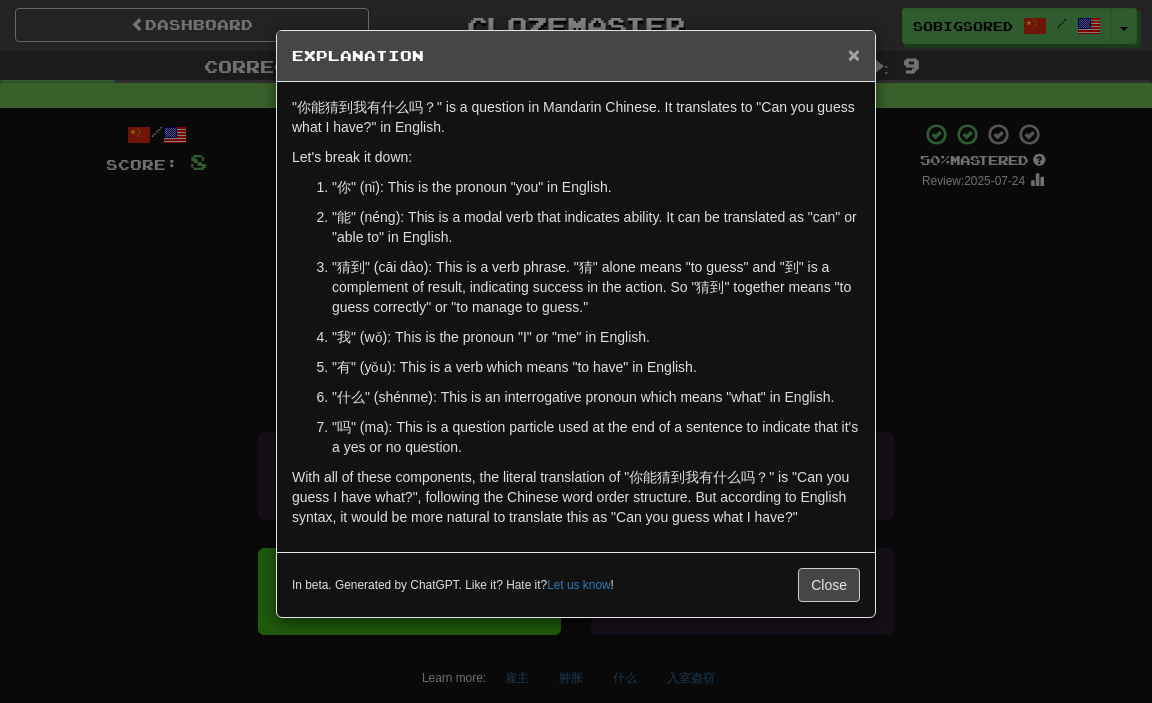 click on "×" at bounding box center [854, 54] 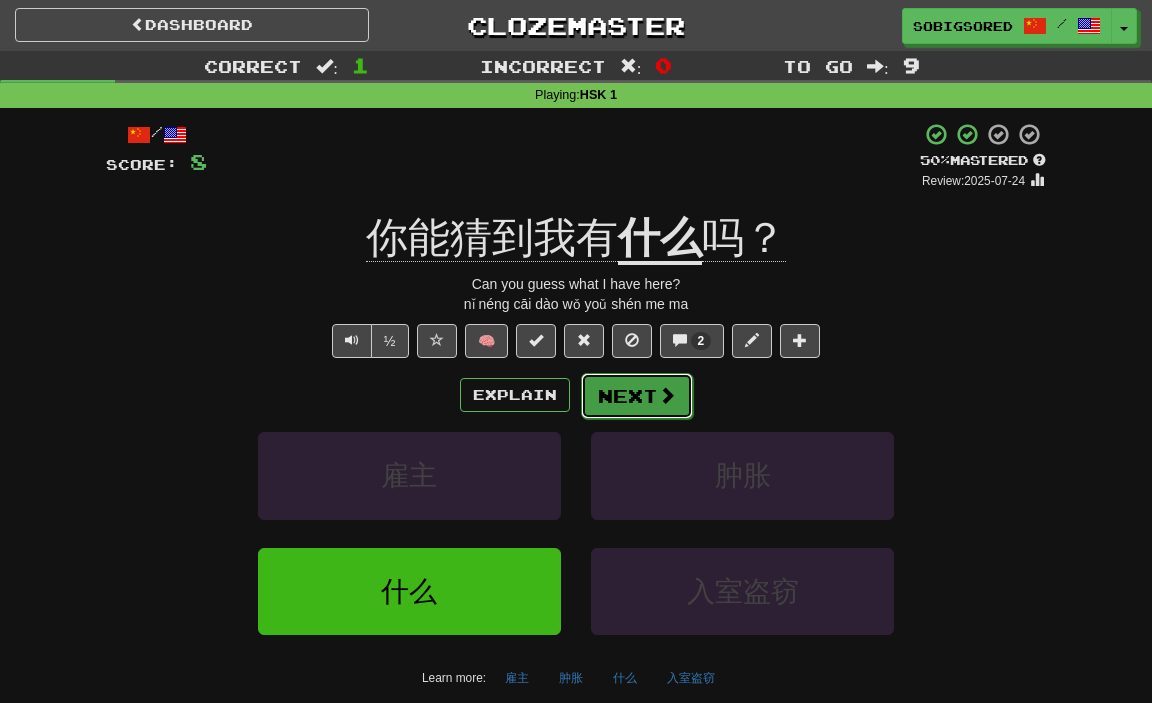 click on "Next" at bounding box center [637, 396] 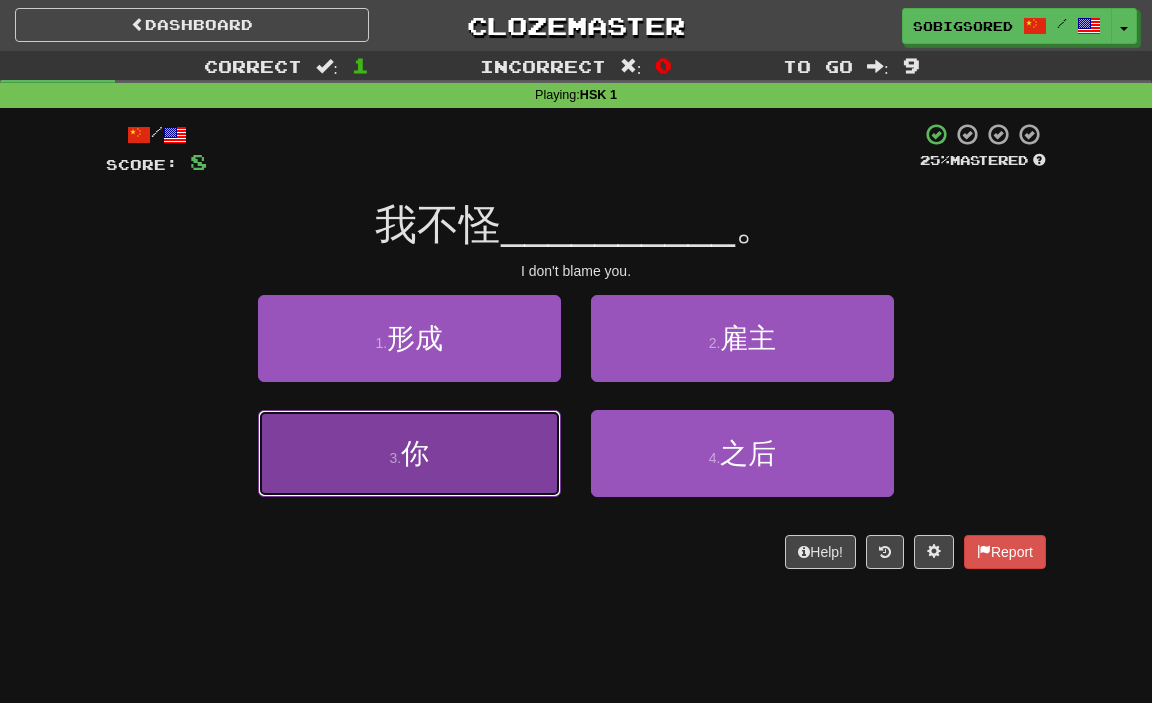 click on "3 .  你" at bounding box center [409, 453] 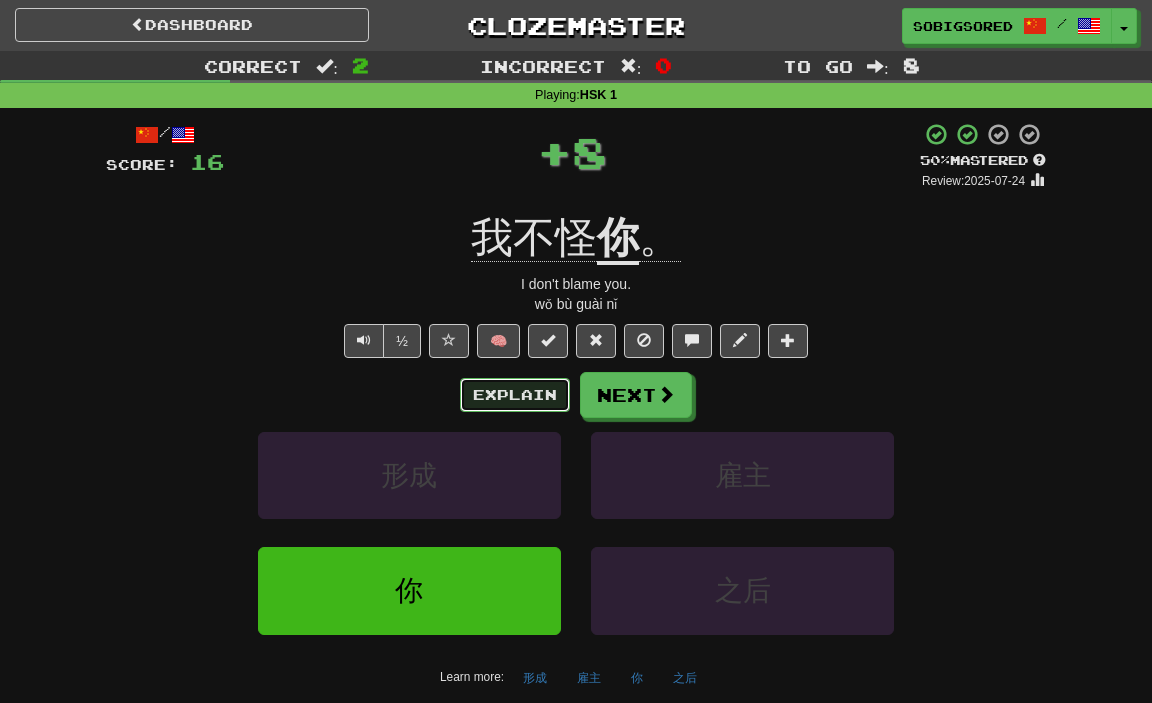 click on "Explain" at bounding box center [515, 395] 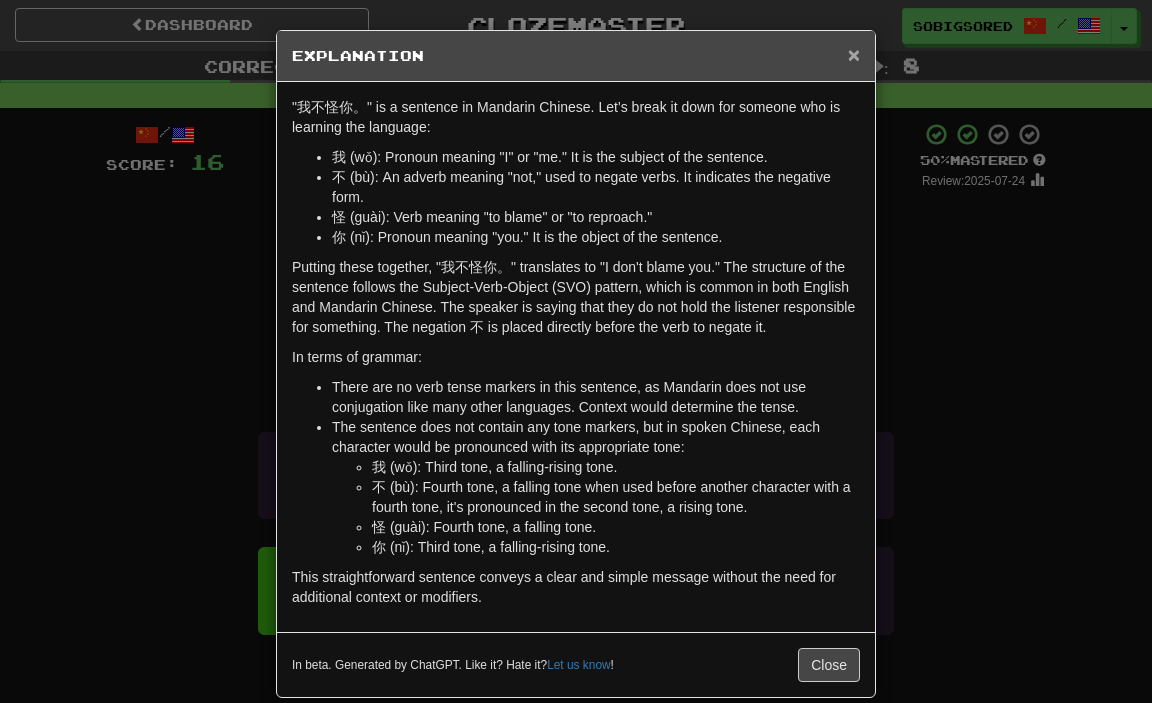 click on "×" at bounding box center (854, 54) 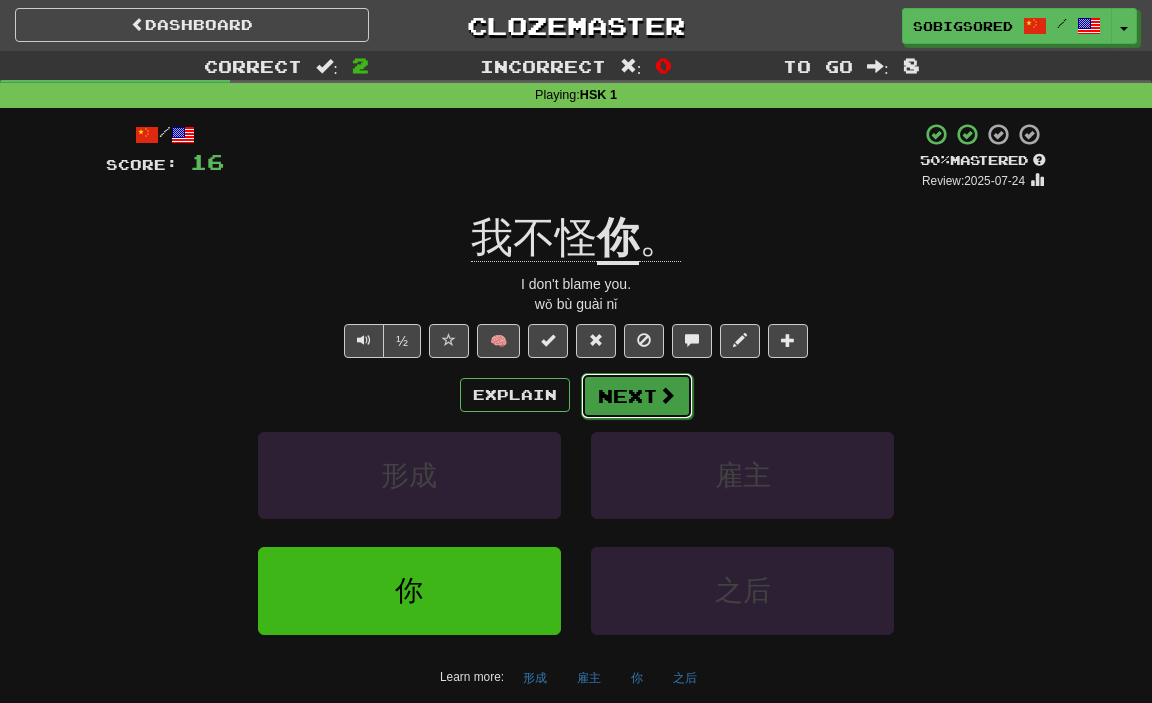 click at bounding box center (667, 395) 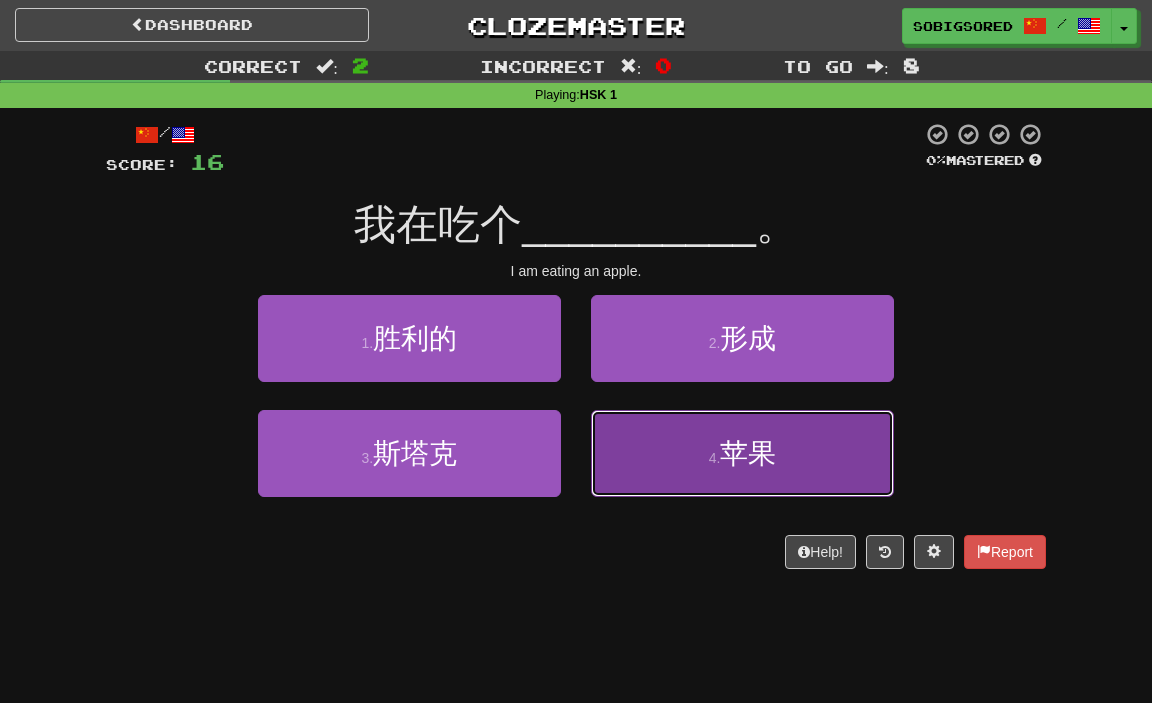 click on "4 .  苹果" at bounding box center (742, 453) 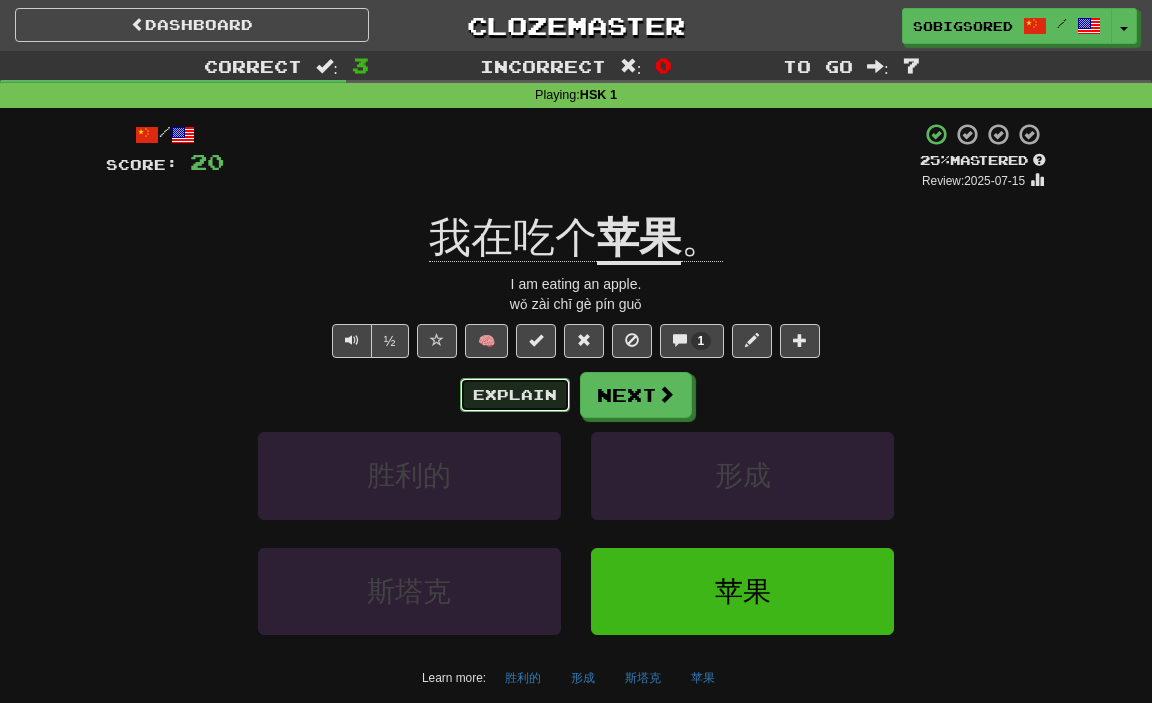 click on "Explain" at bounding box center [515, 395] 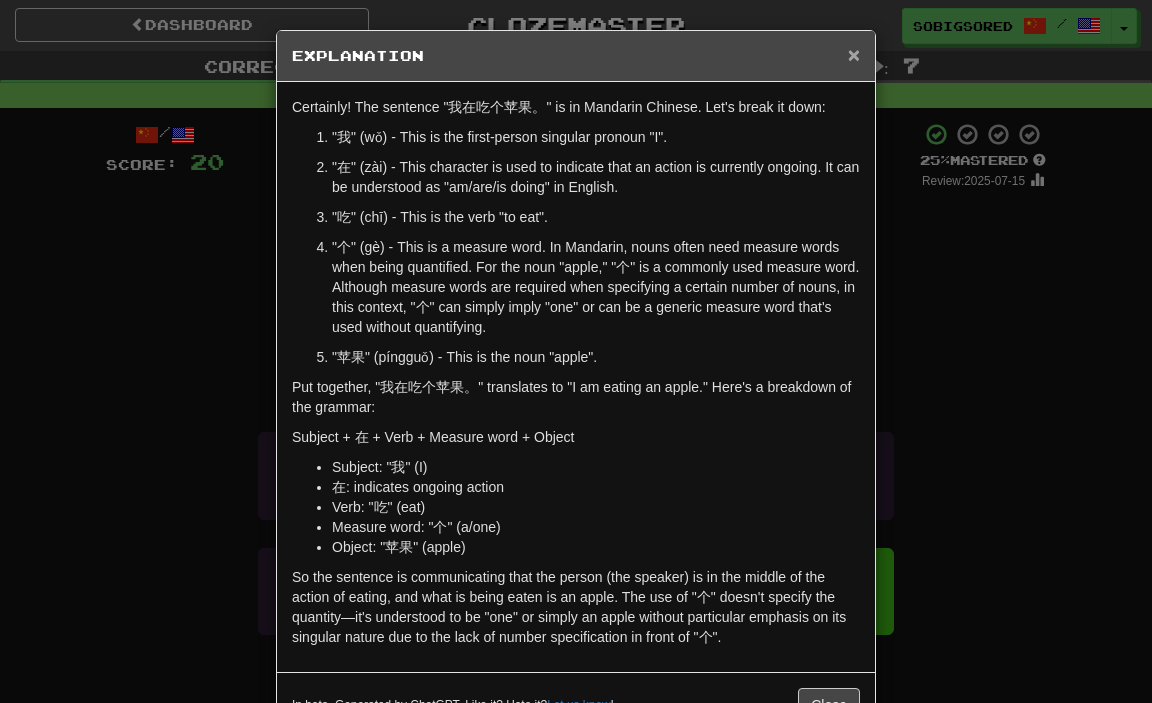 click on "×" at bounding box center [854, 54] 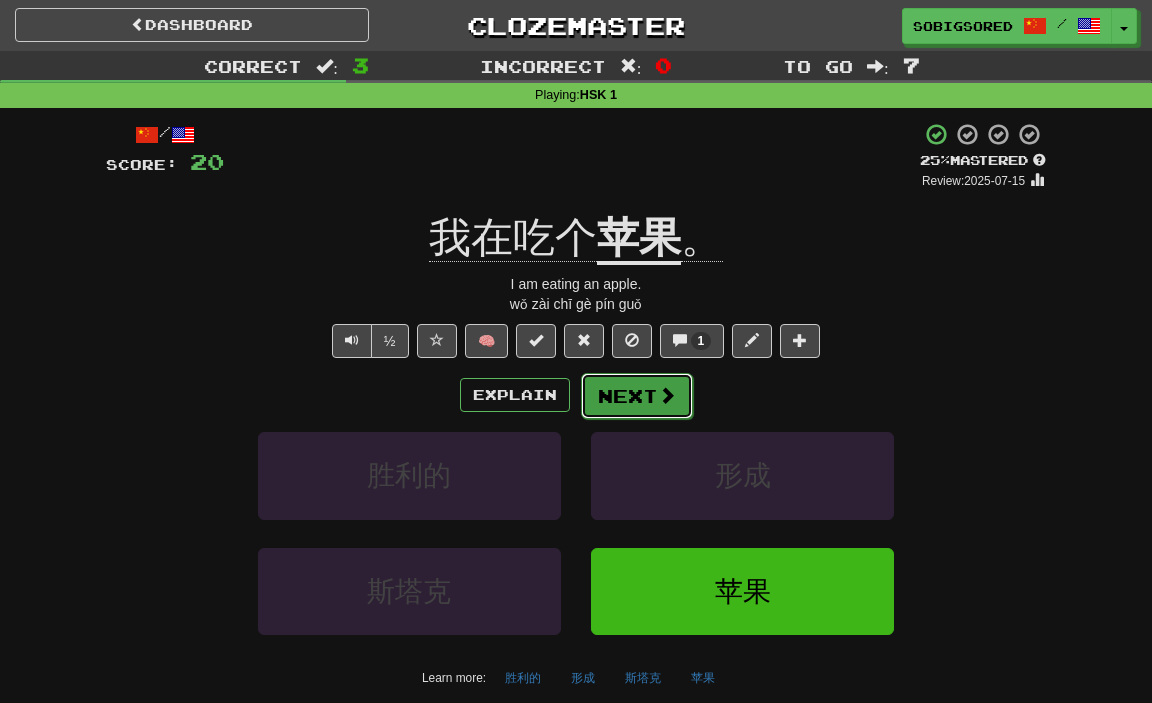 click on "Next" at bounding box center (637, 396) 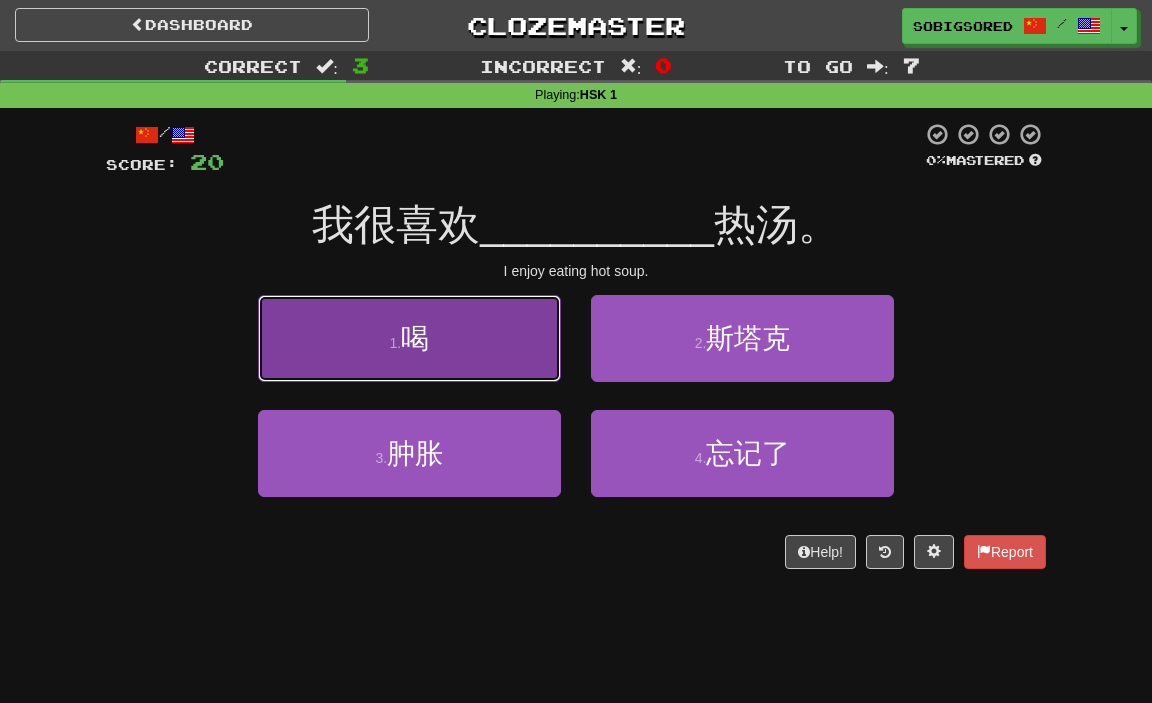 click on "1 .  喝" at bounding box center (409, 338) 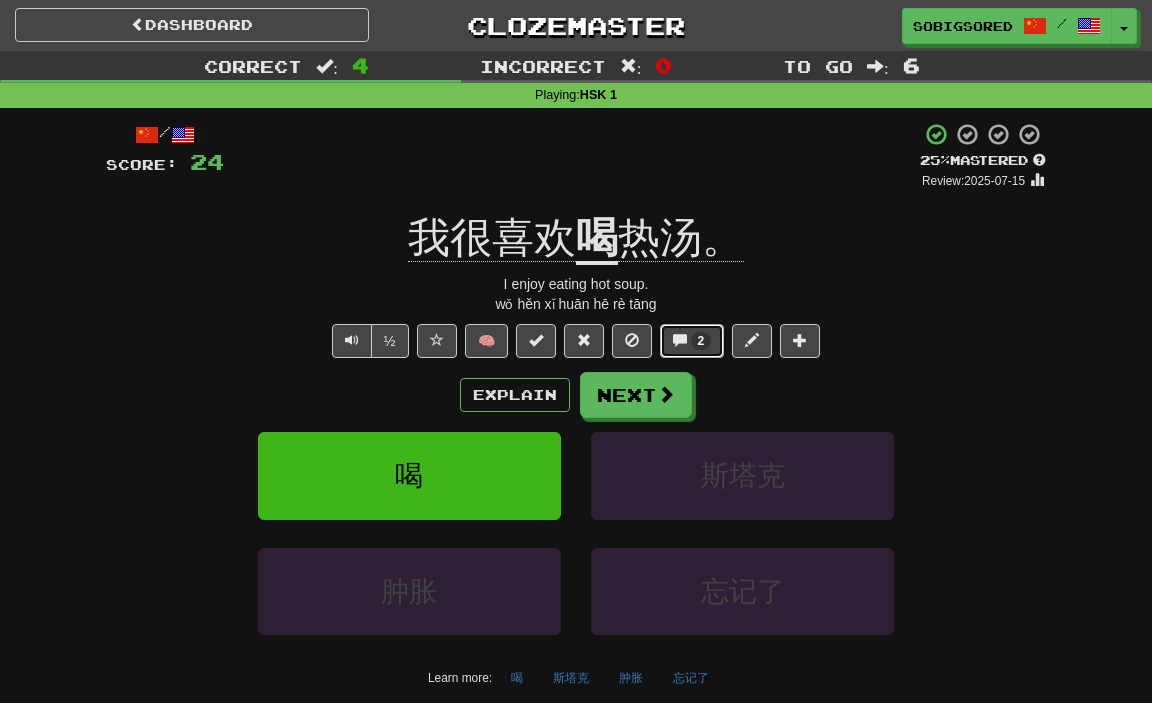 click on "2" at bounding box center [701, 341] 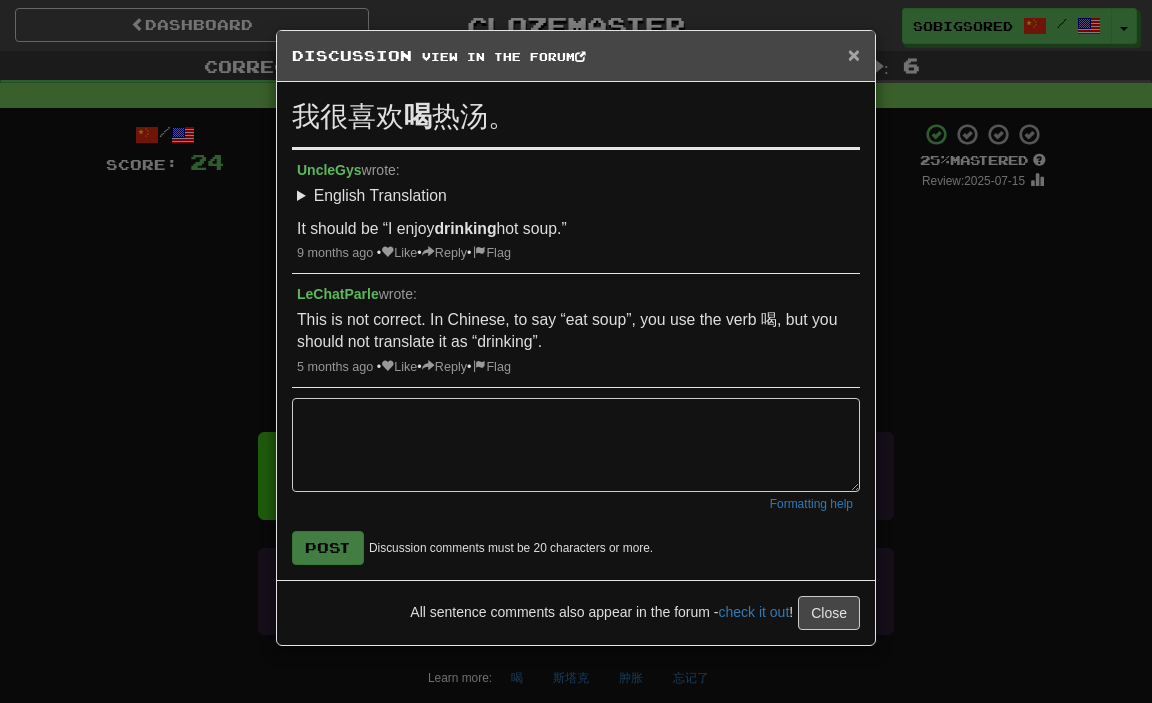 click on "×" at bounding box center [854, 54] 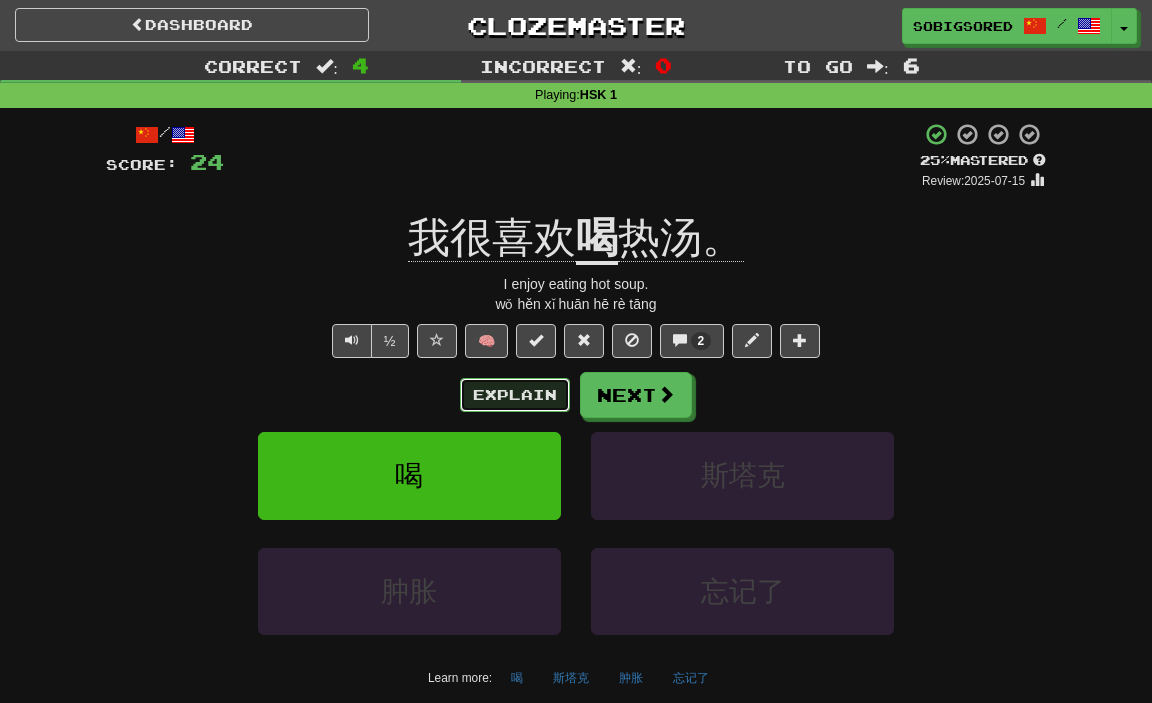 click on "Explain" at bounding box center [515, 395] 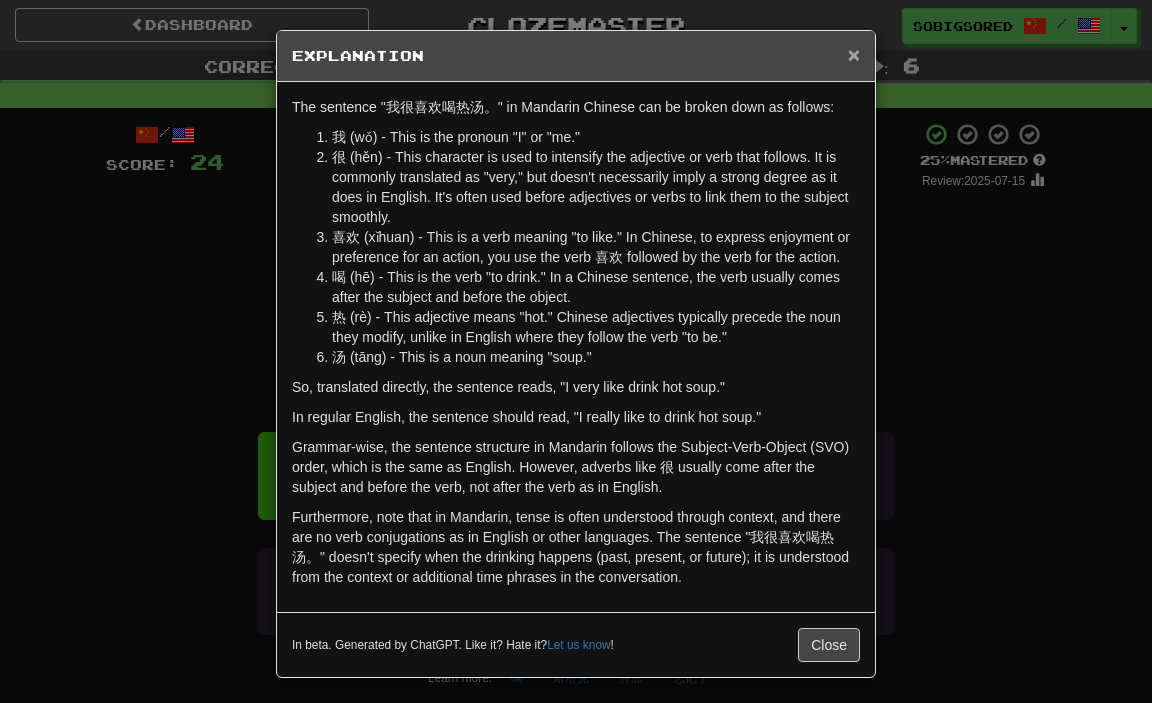click on "×" at bounding box center (854, 54) 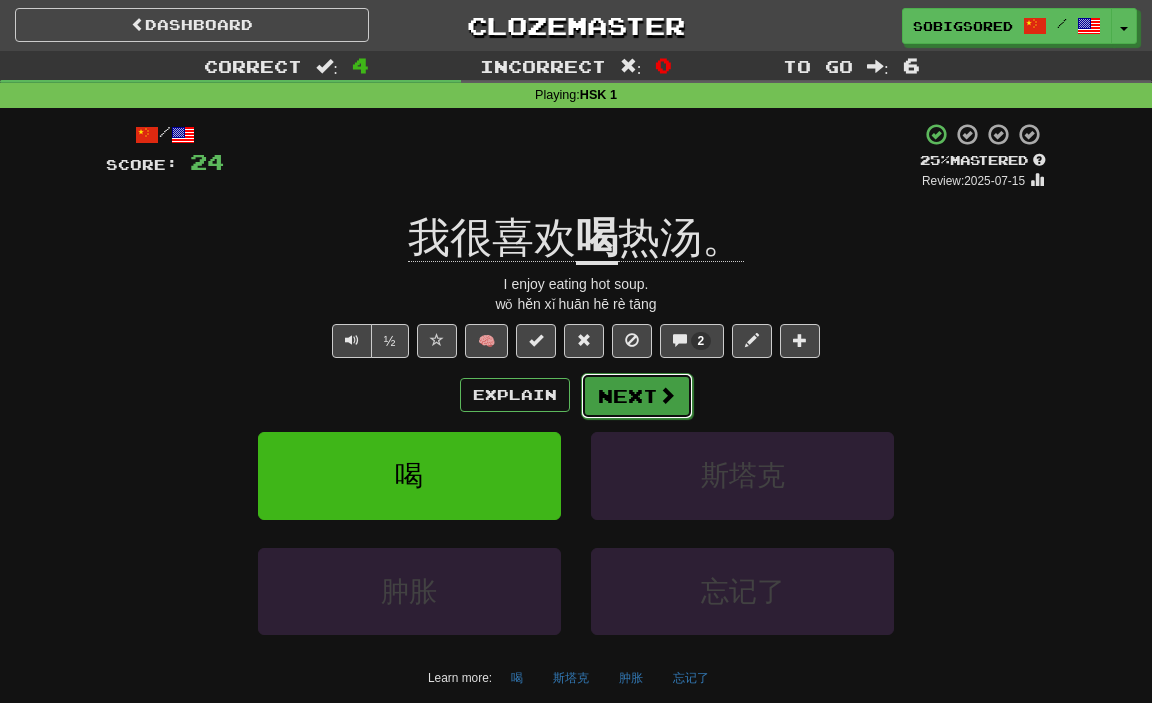click on "Next" at bounding box center (637, 396) 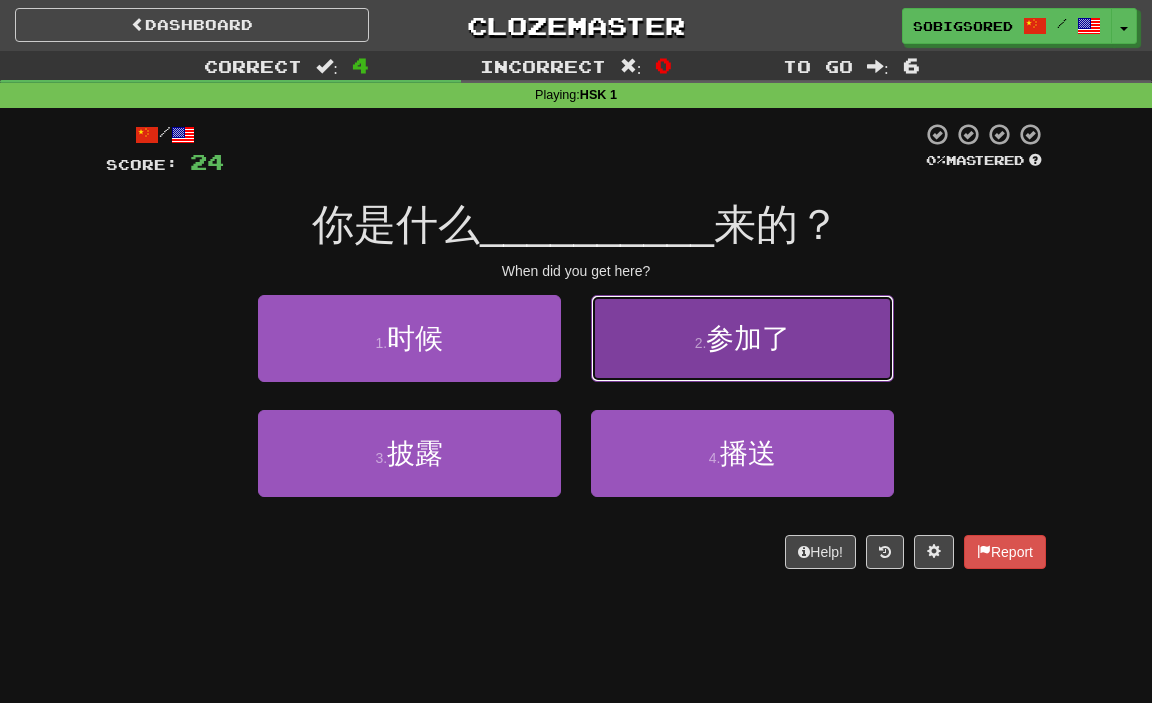 click on "参加了" at bounding box center (748, 338) 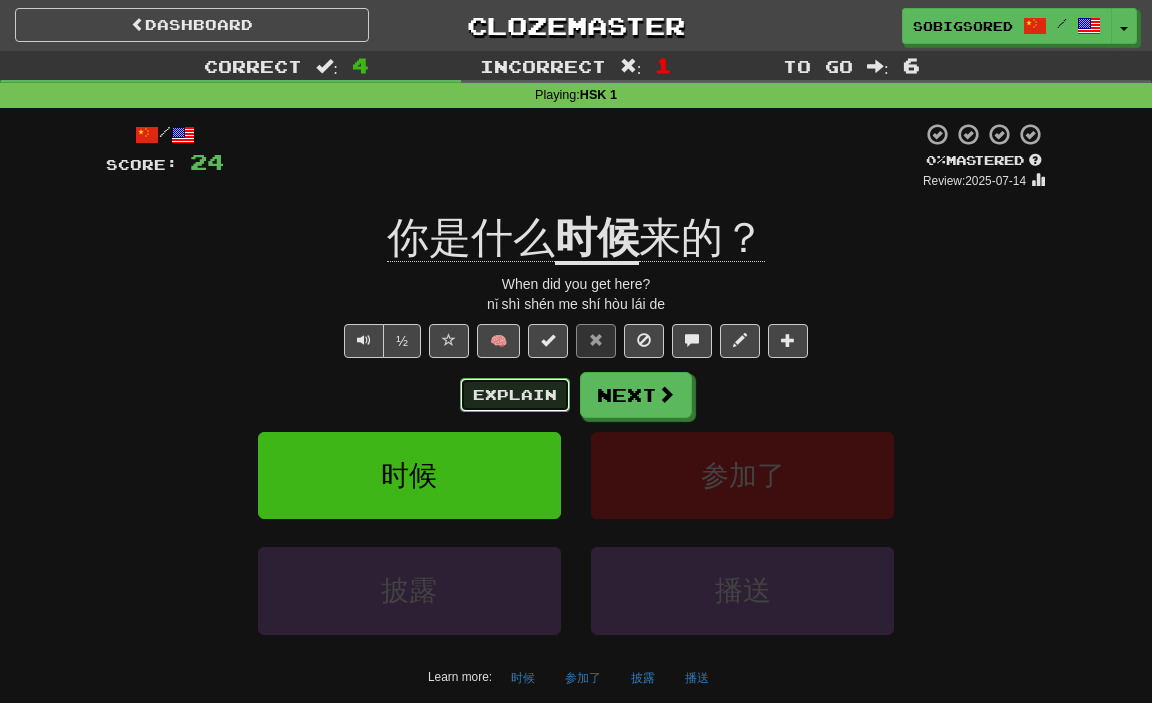 click on "Explain" at bounding box center (515, 395) 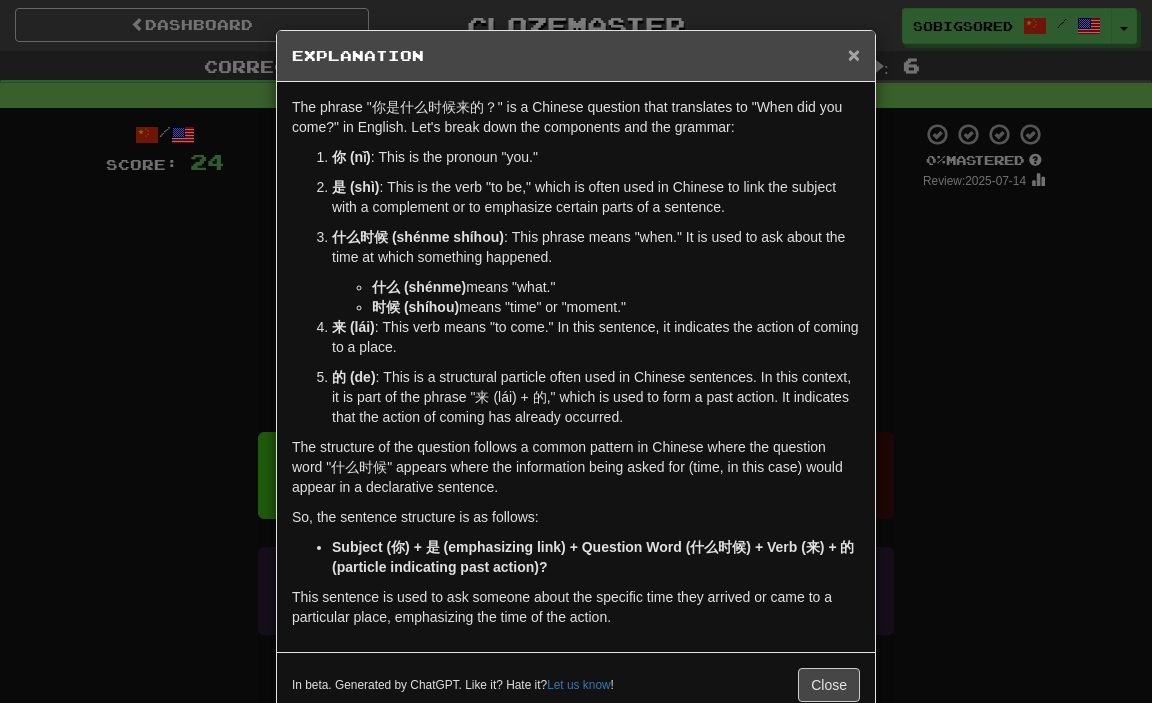 click on "×" at bounding box center [854, 54] 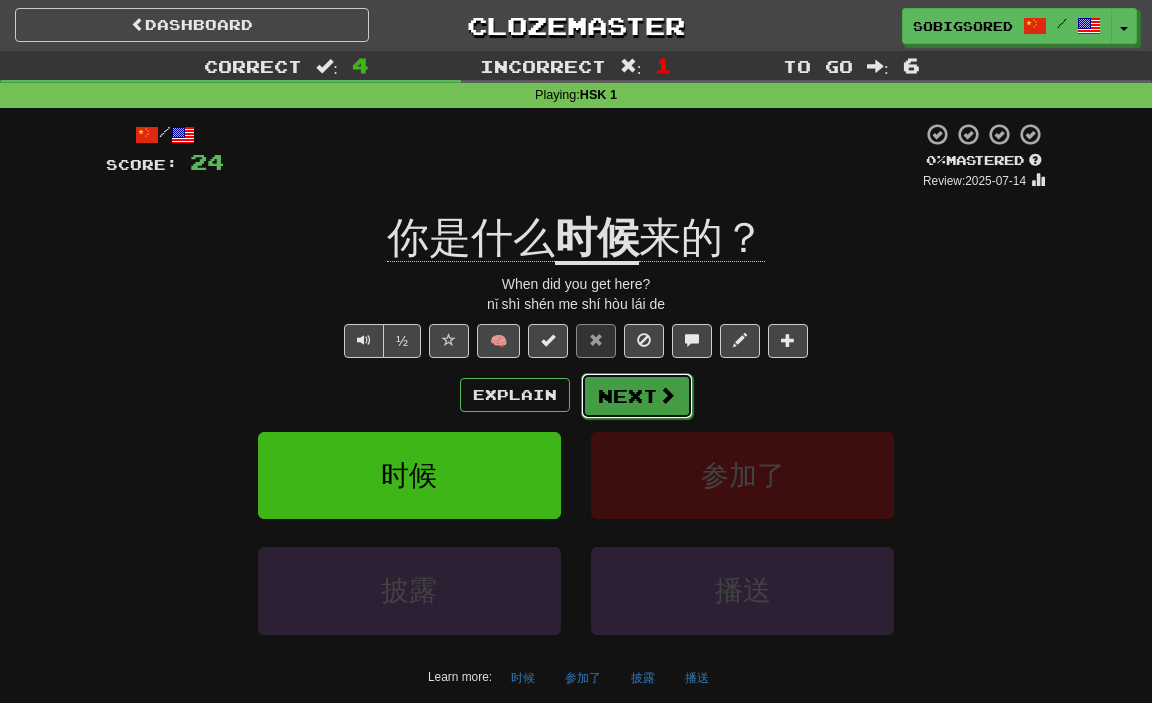 click on "Next" at bounding box center (637, 396) 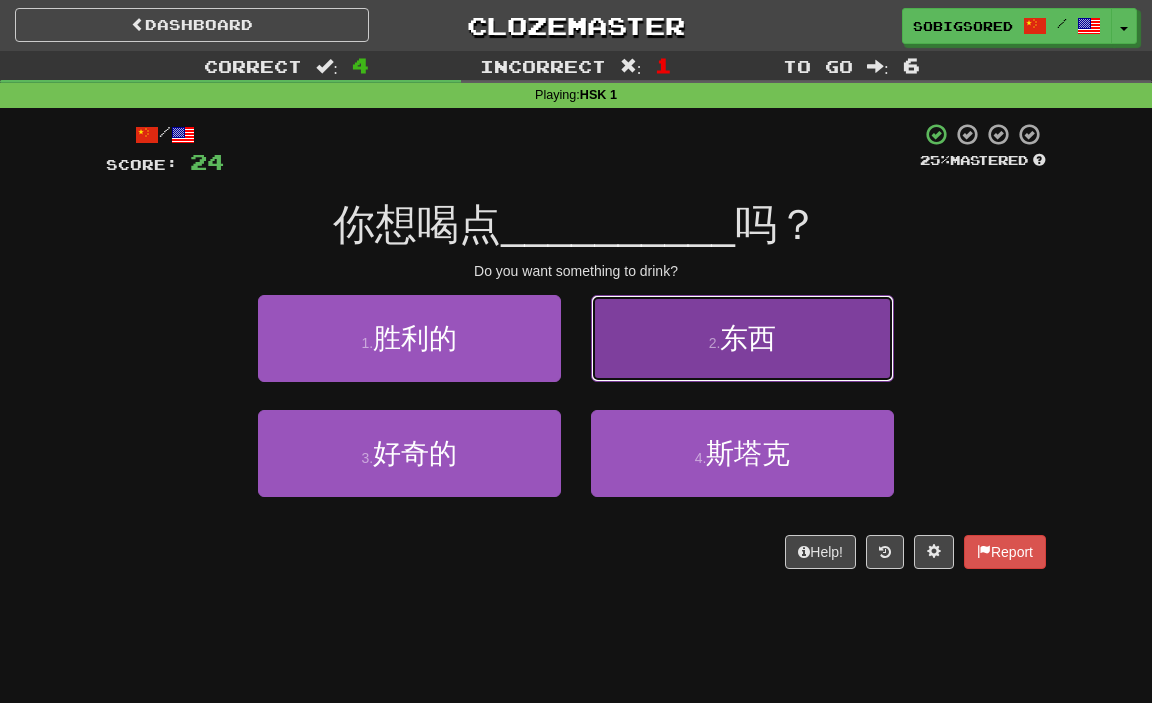 click on "2 .  东西" at bounding box center [742, 338] 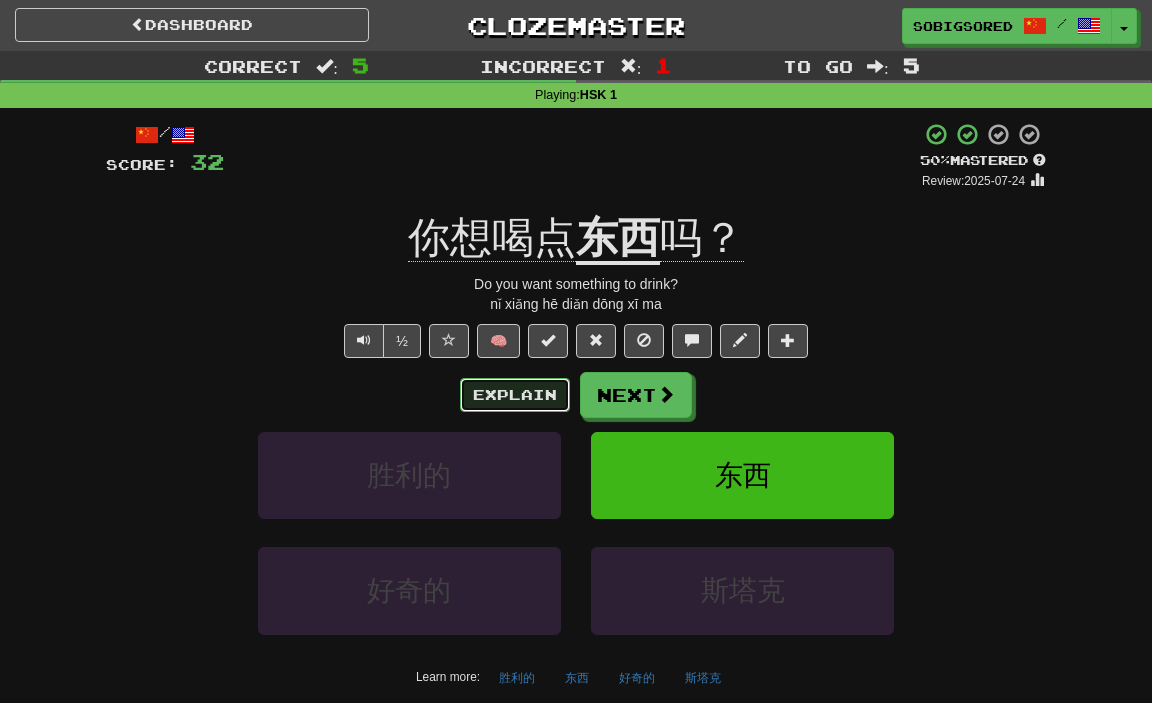 click on "Explain" at bounding box center (515, 395) 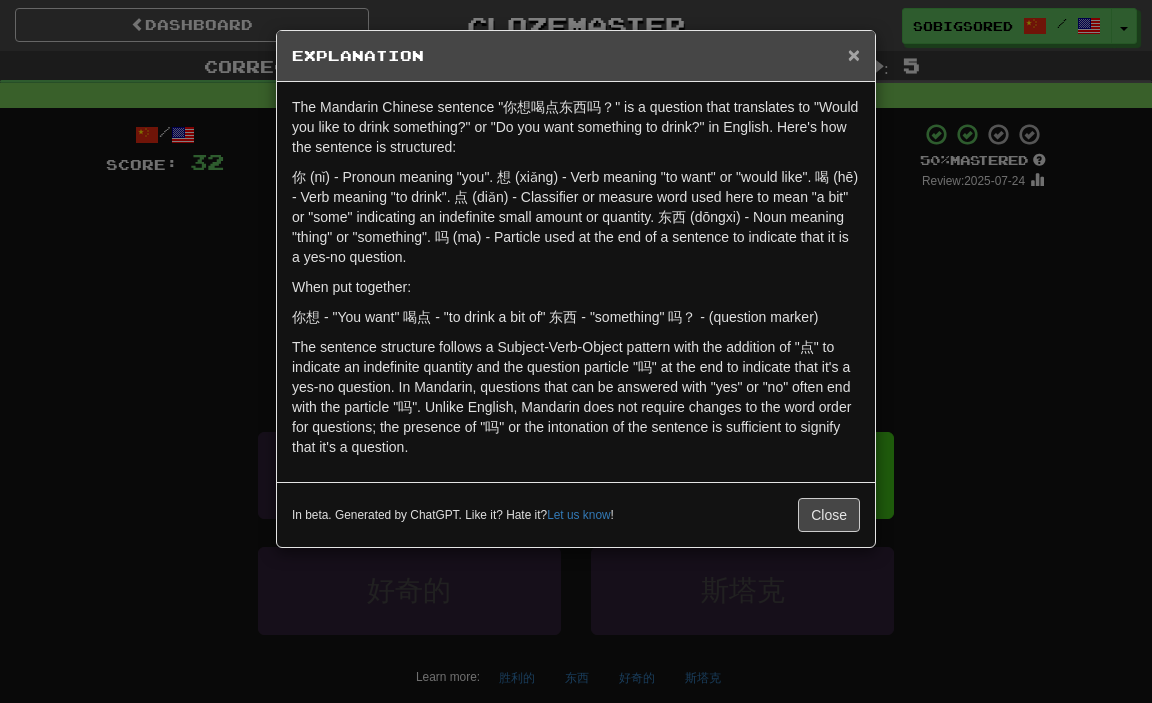 click on "×" at bounding box center (854, 54) 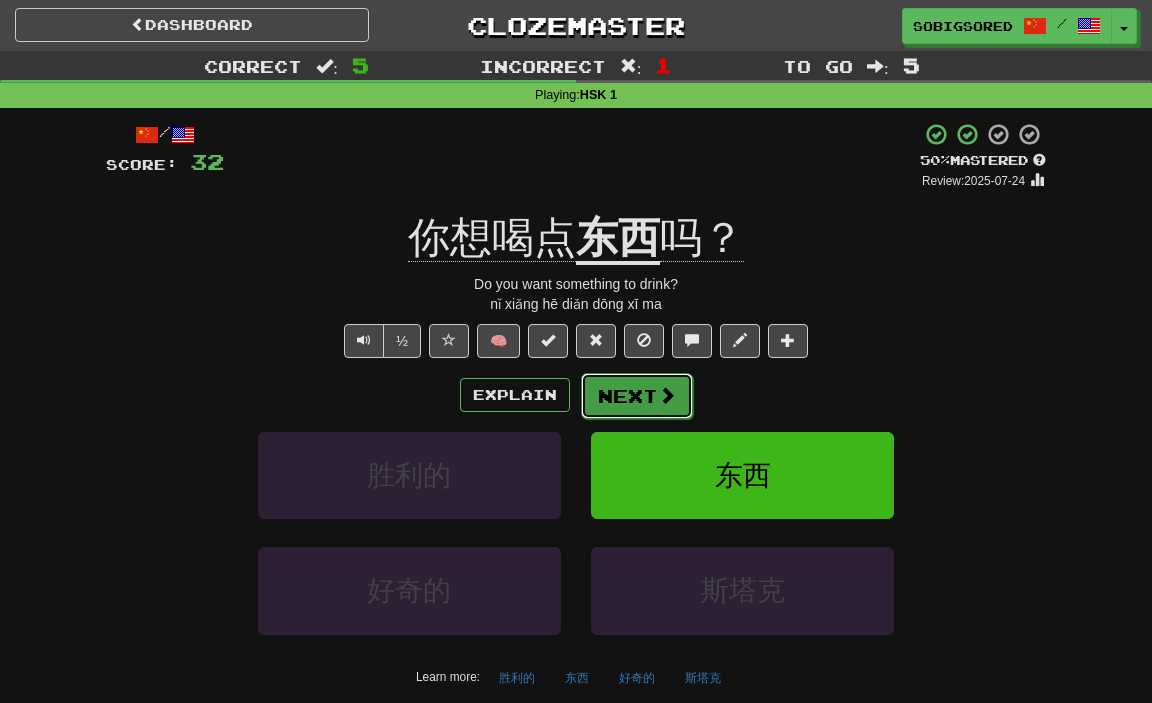 click on "Next" at bounding box center [637, 396] 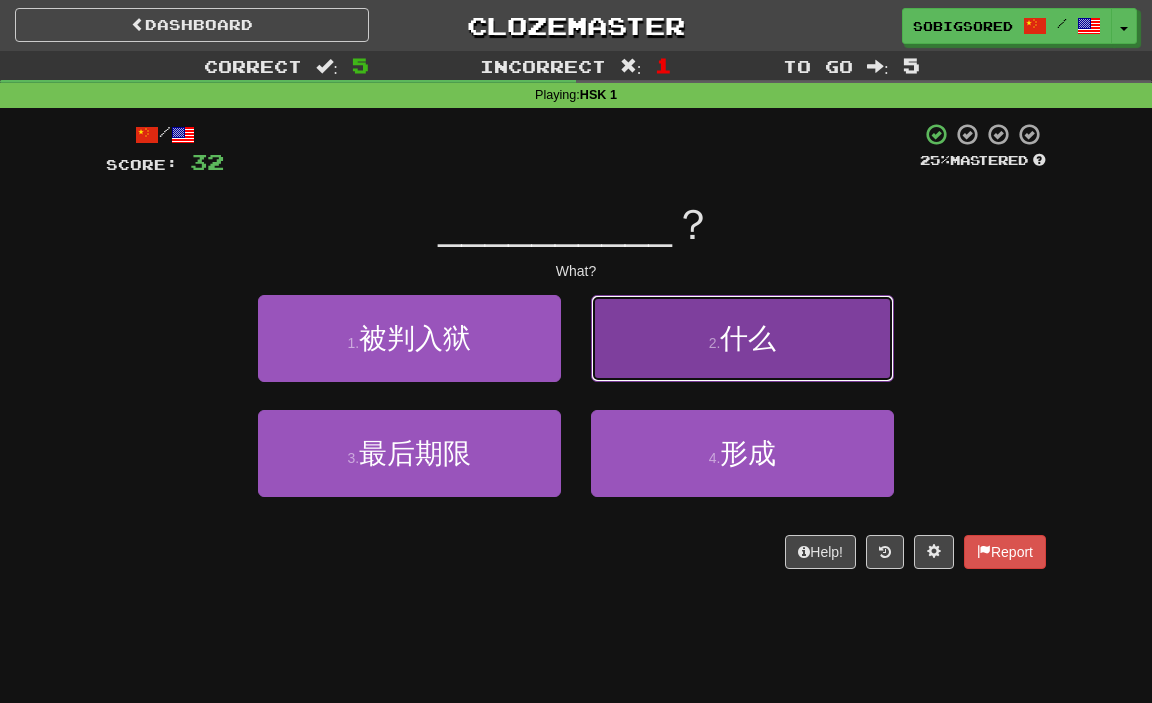 click on "什么" at bounding box center [748, 338] 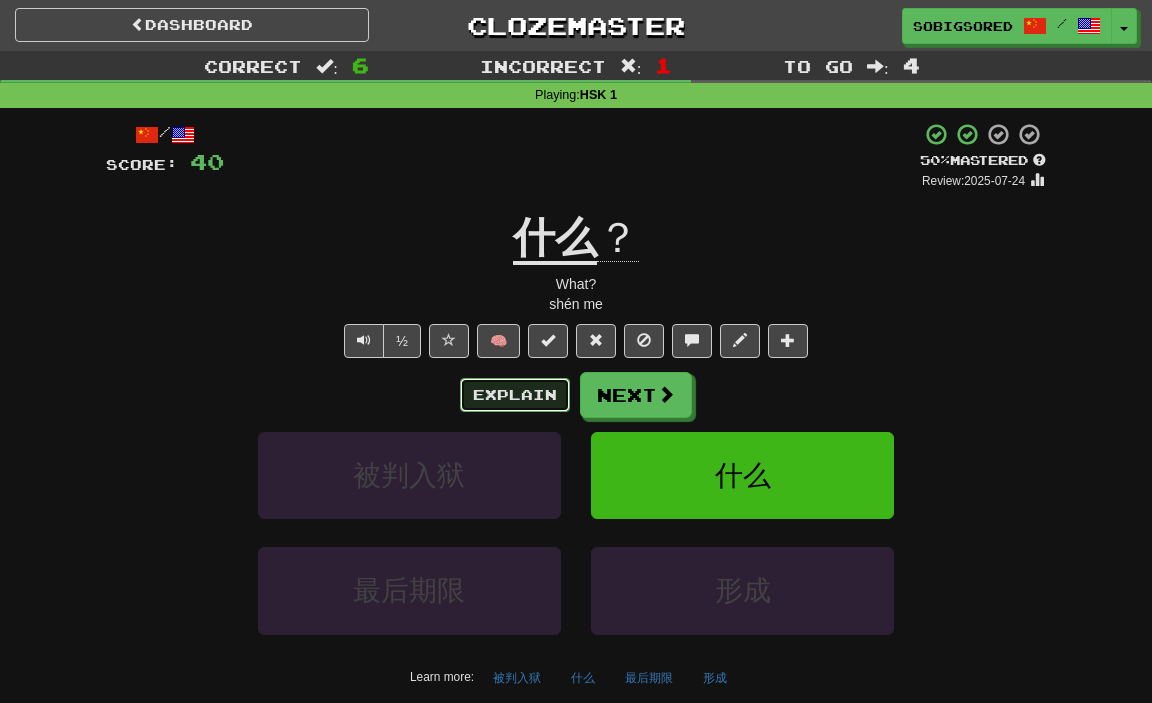 click on "Explain" at bounding box center (515, 395) 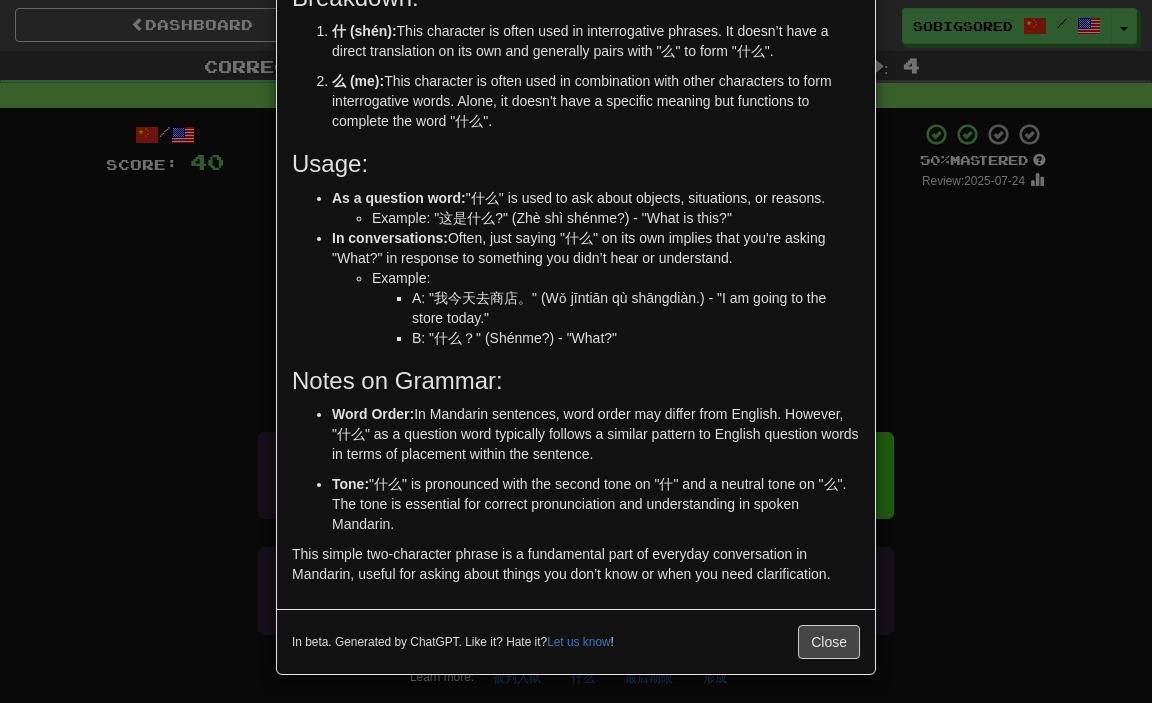 scroll, scrollTop: 0, scrollLeft: 0, axis: both 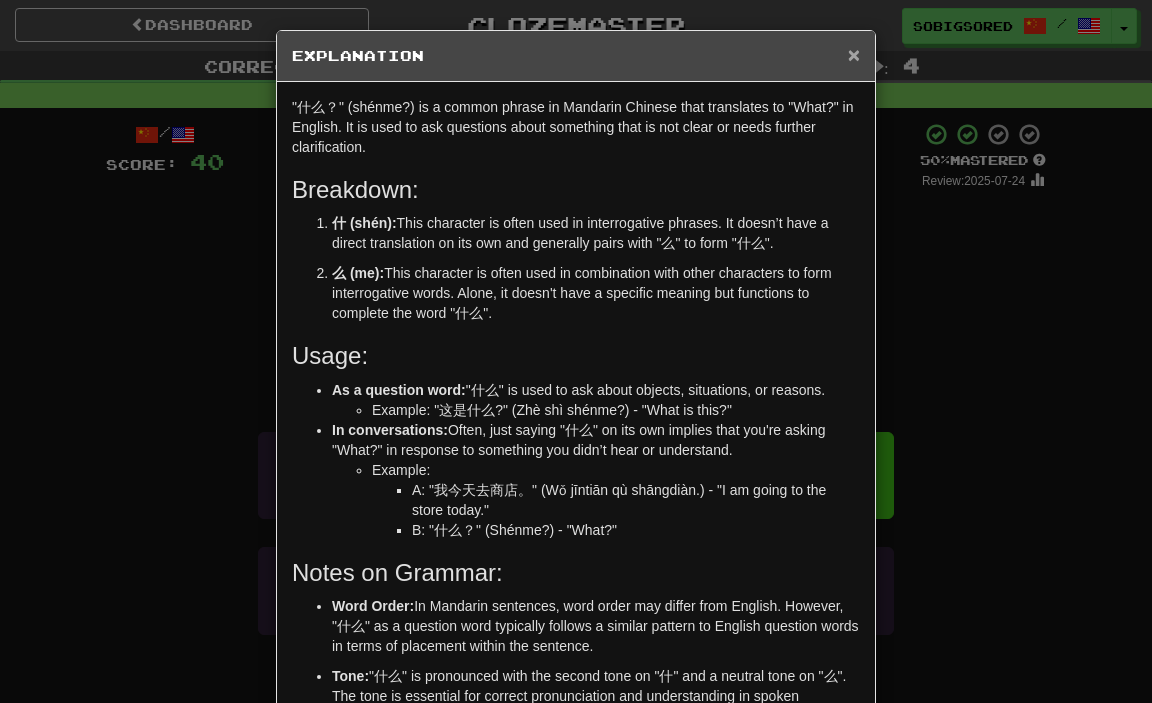 click on "×" at bounding box center (854, 54) 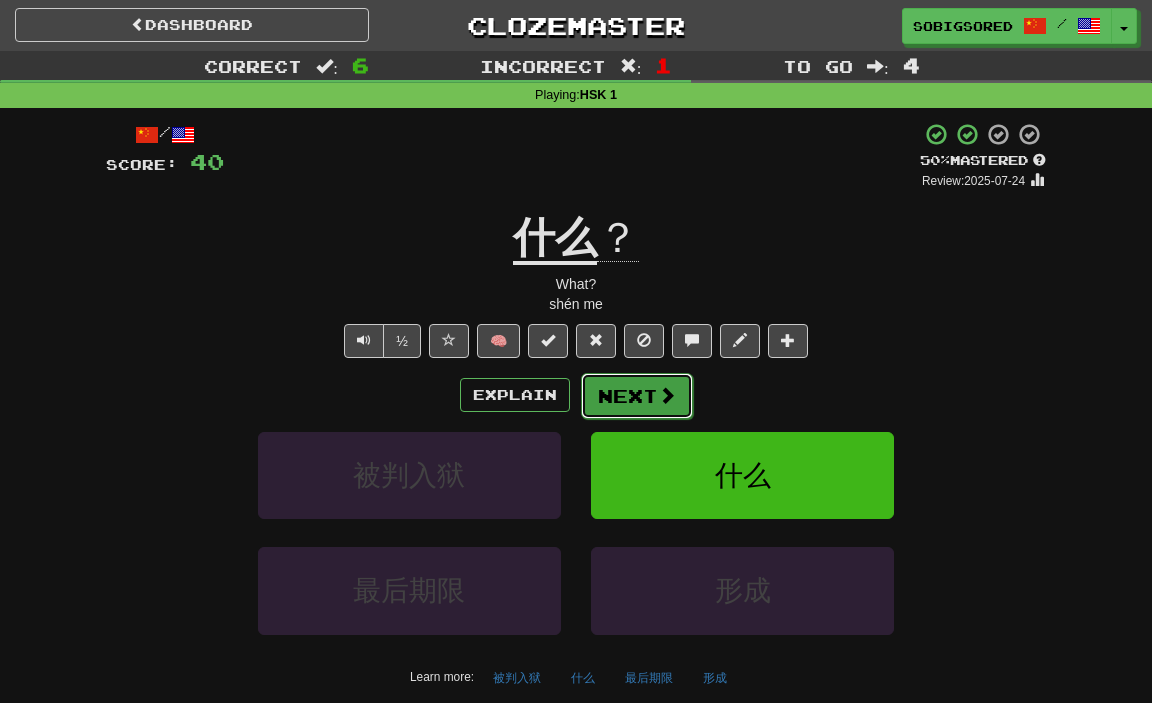 click on "Next" at bounding box center [637, 396] 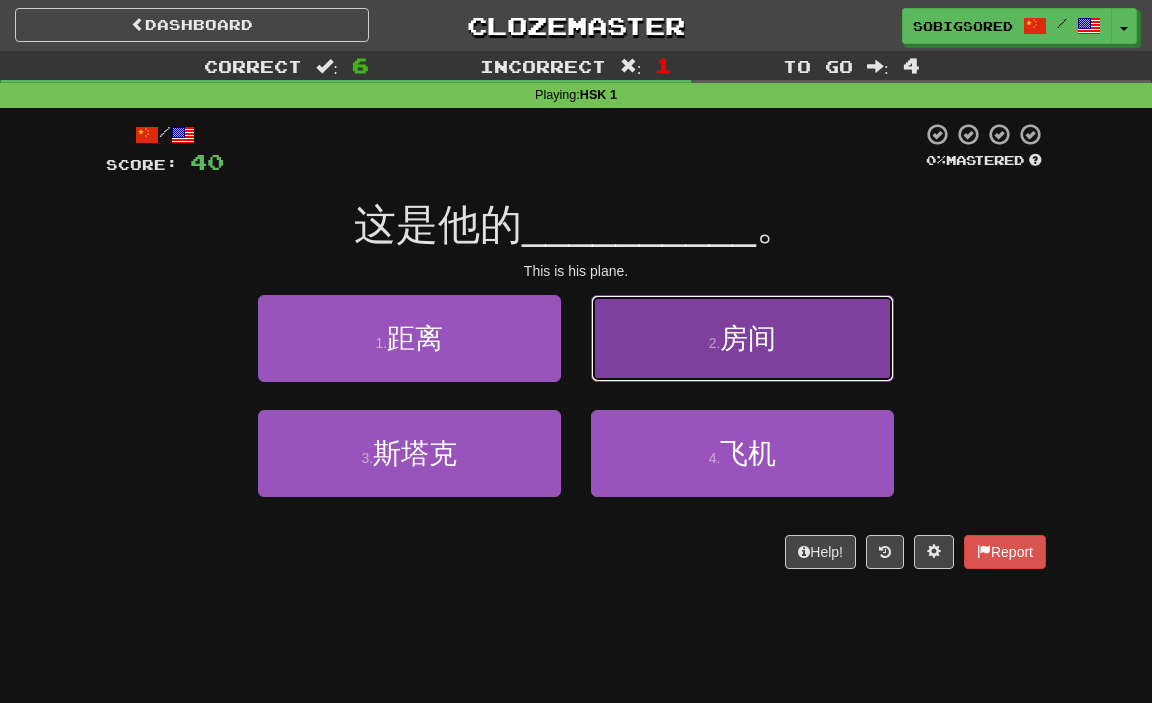 click on "2 .  房间" at bounding box center (742, 338) 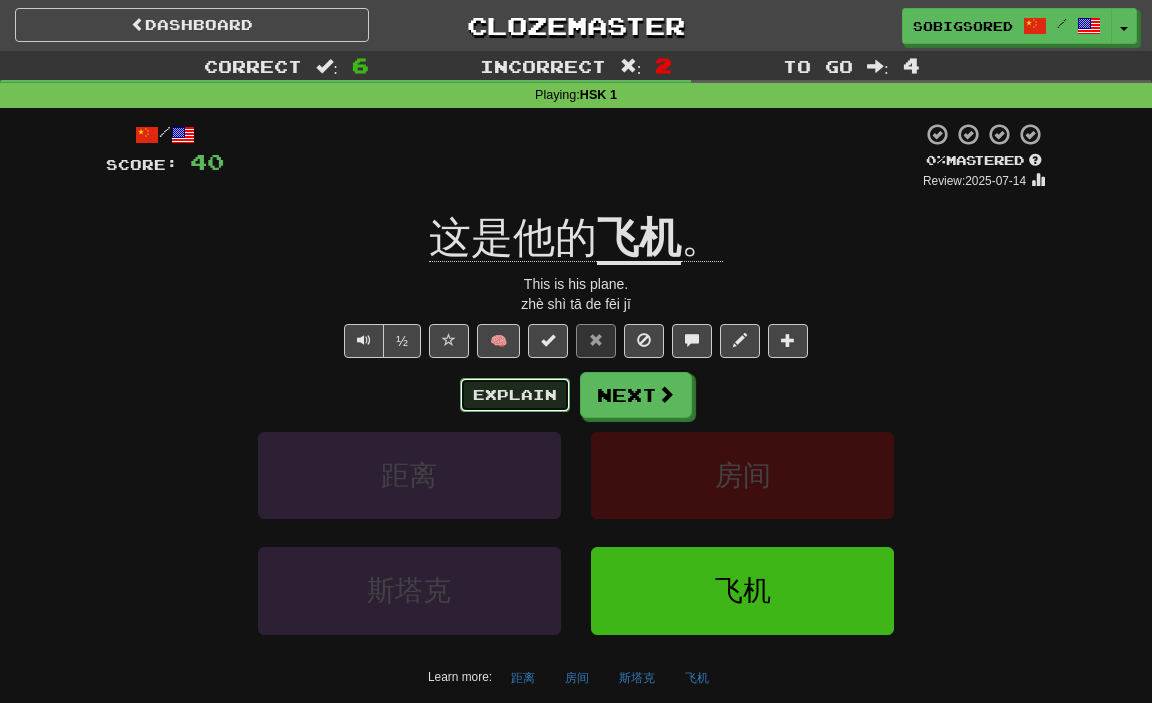 click on "Explain" at bounding box center [515, 395] 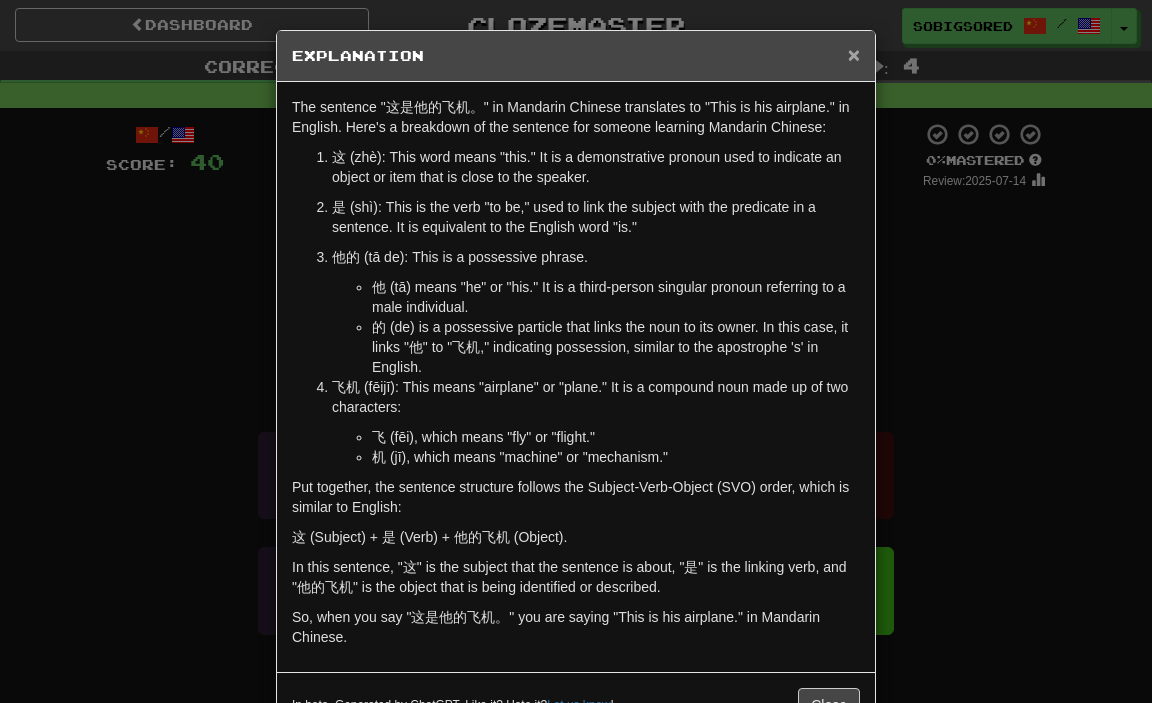 click on "×" at bounding box center [854, 54] 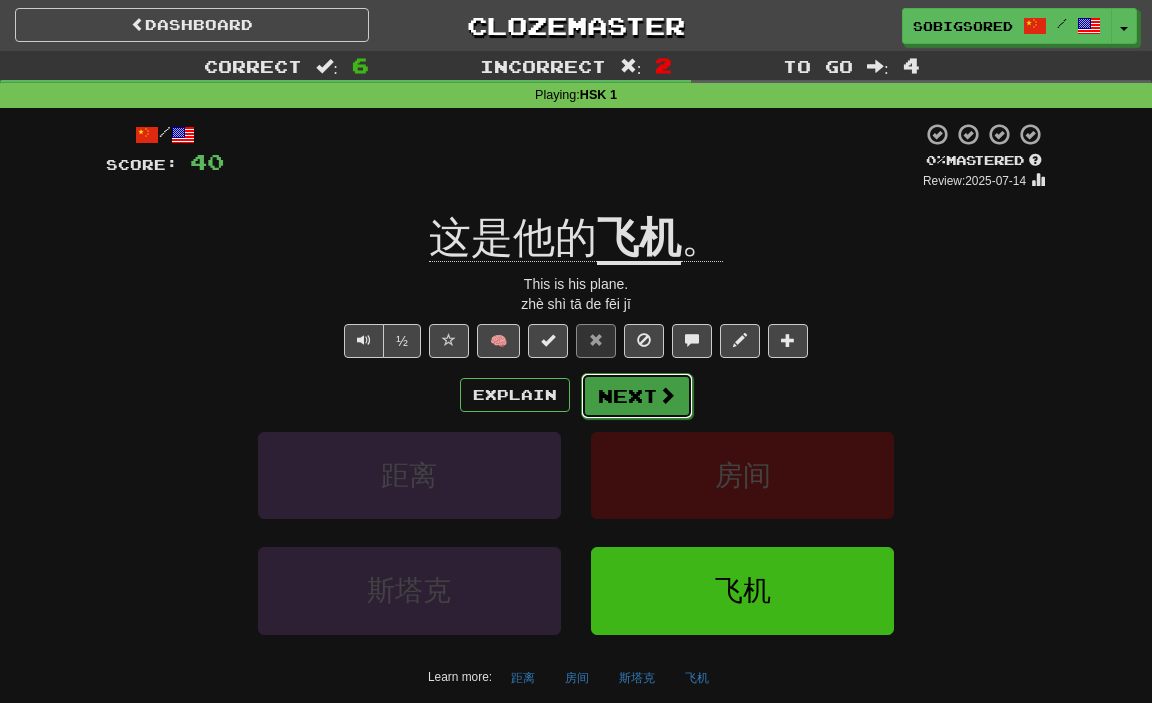 click on "Next" at bounding box center [637, 396] 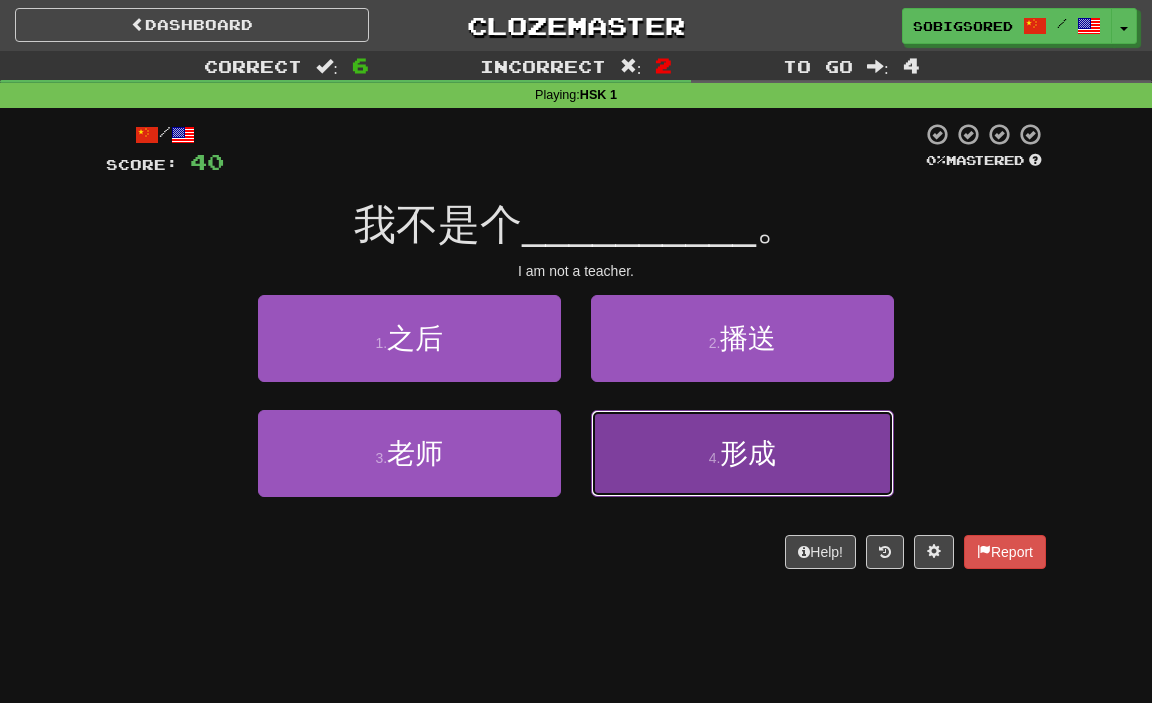 click on "4 ." at bounding box center (715, 458) 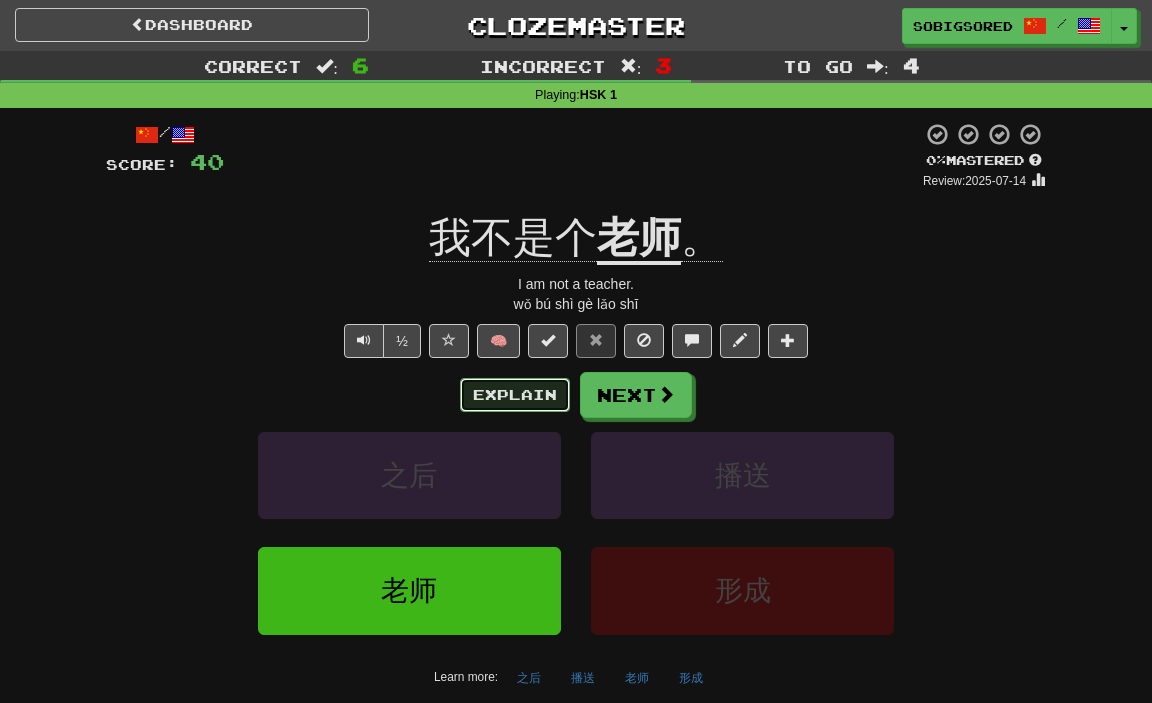 click on "Explain" at bounding box center [515, 395] 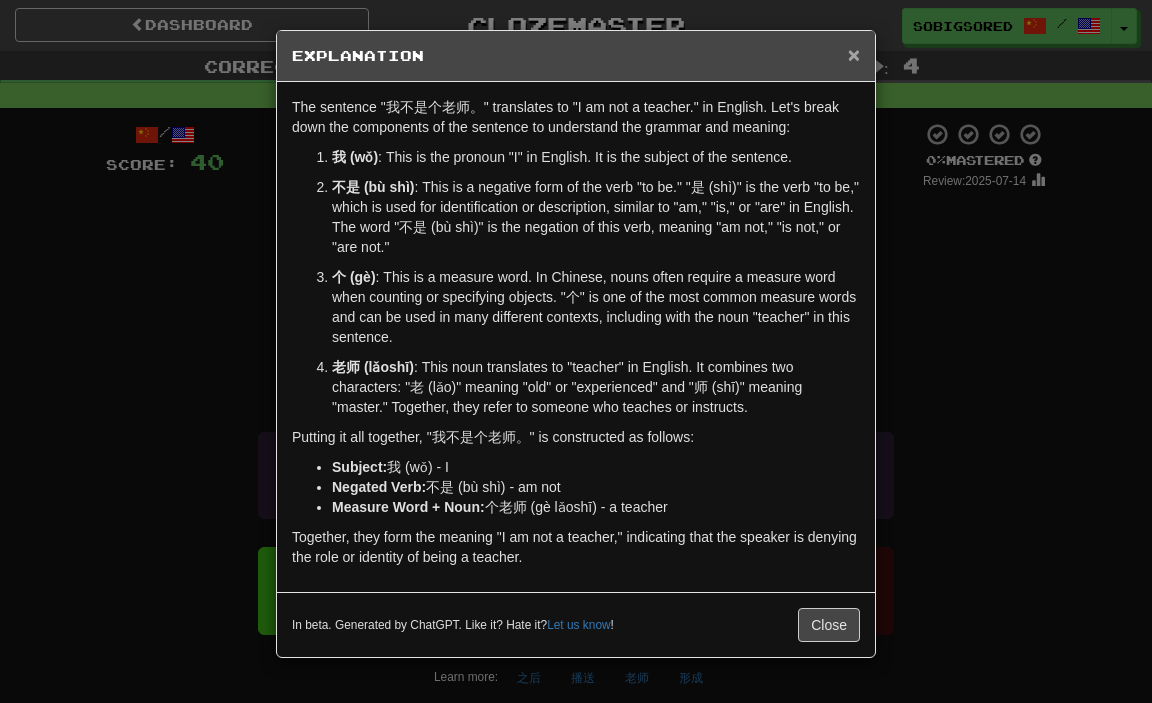 click on "×" at bounding box center (854, 54) 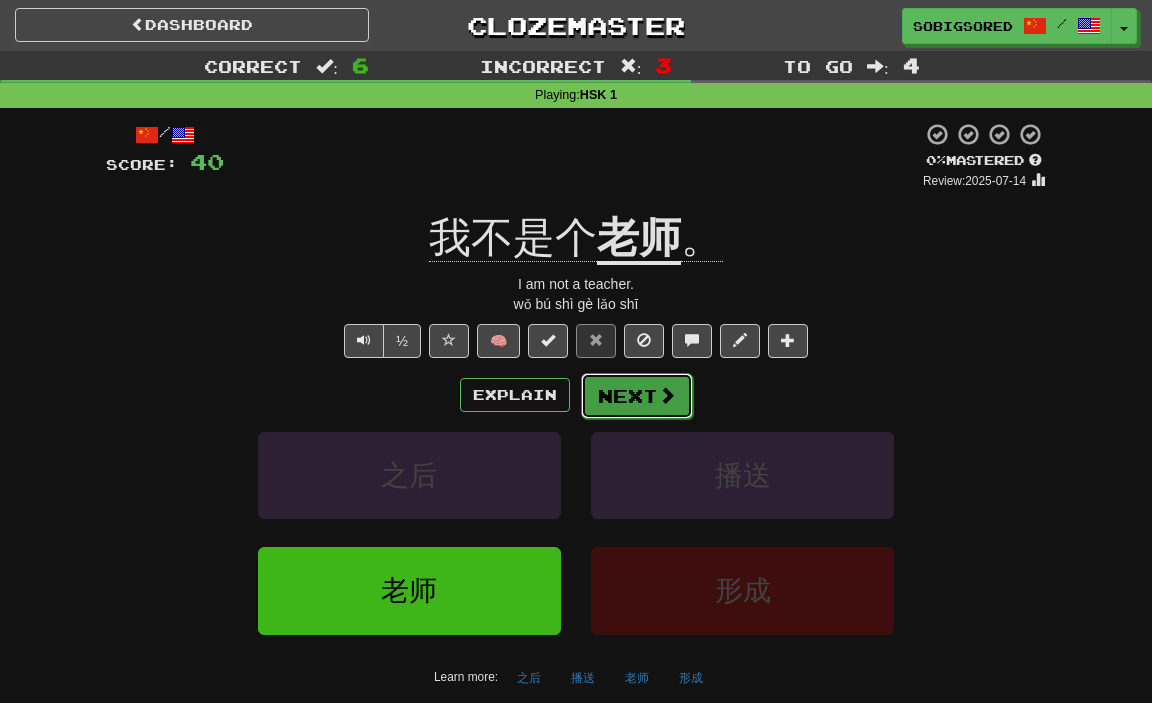 click on "Next" at bounding box center (637, 396) 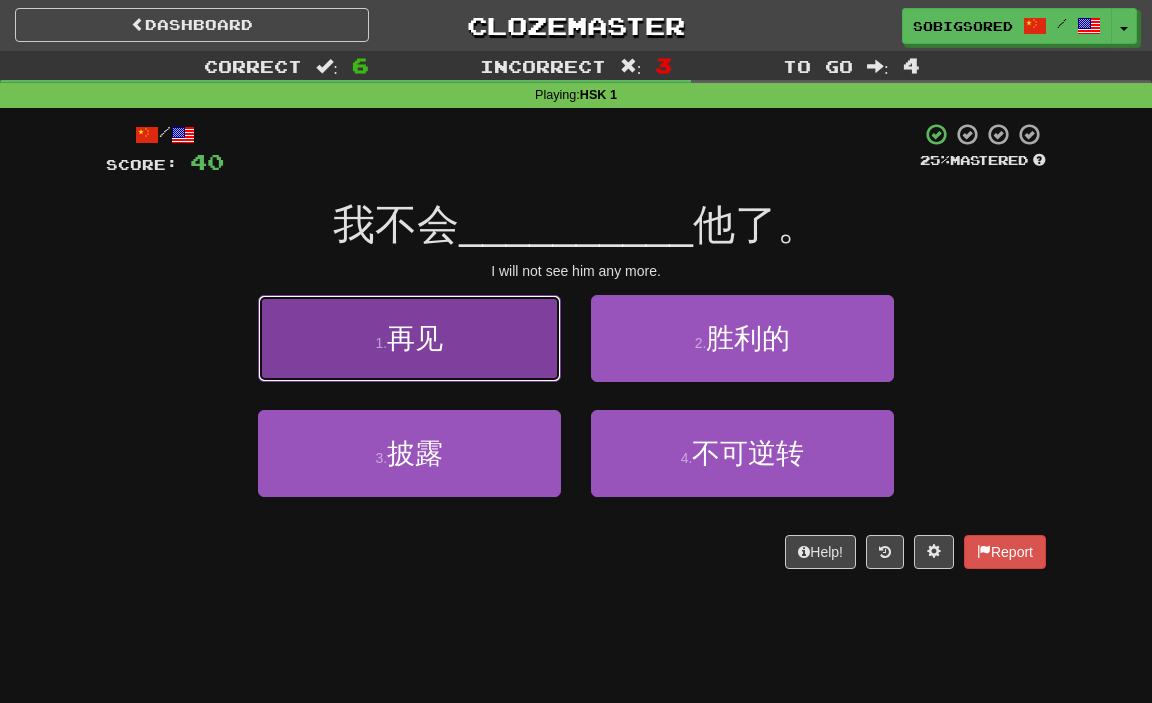 click on "1 .  再见" at bounding box center (409, 338) 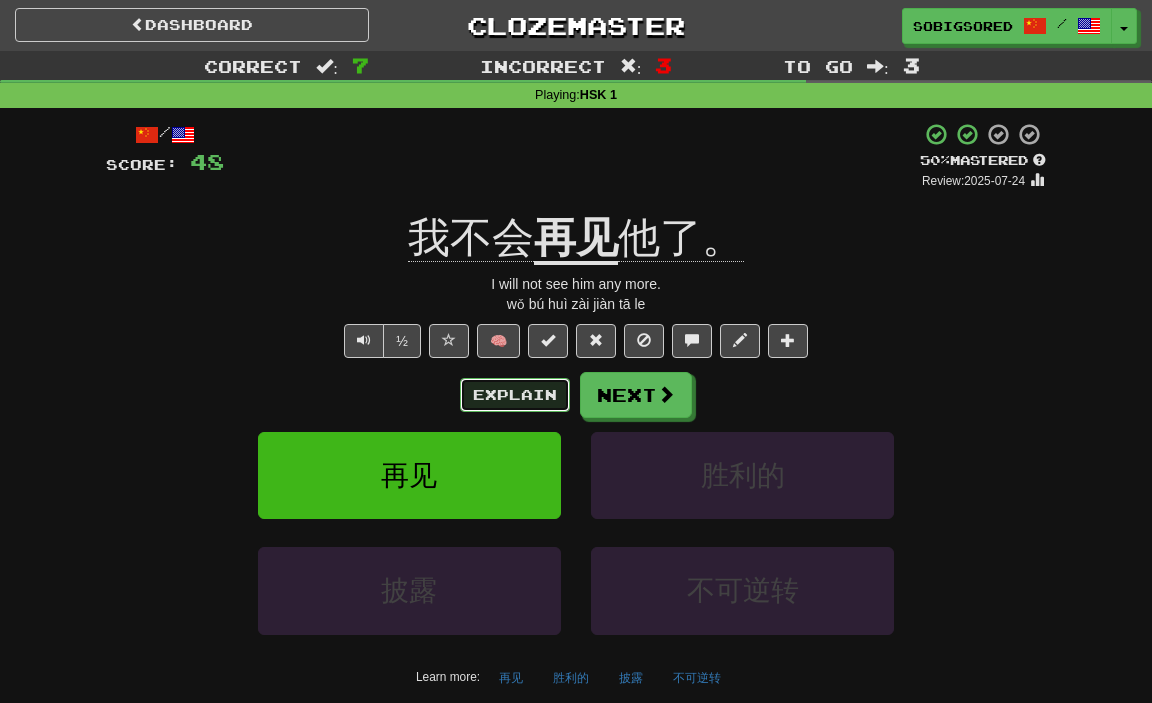 click on "Explain" at bounding box center (515, 395) 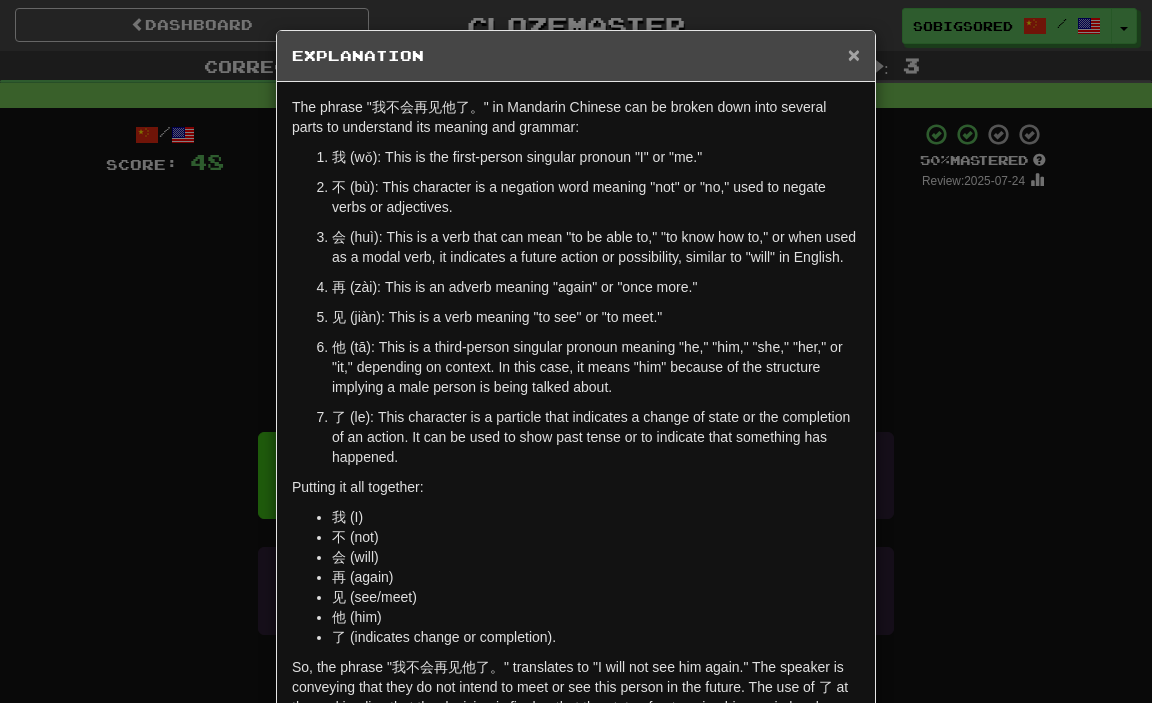 click on "×" at bounding box center (854, 54) 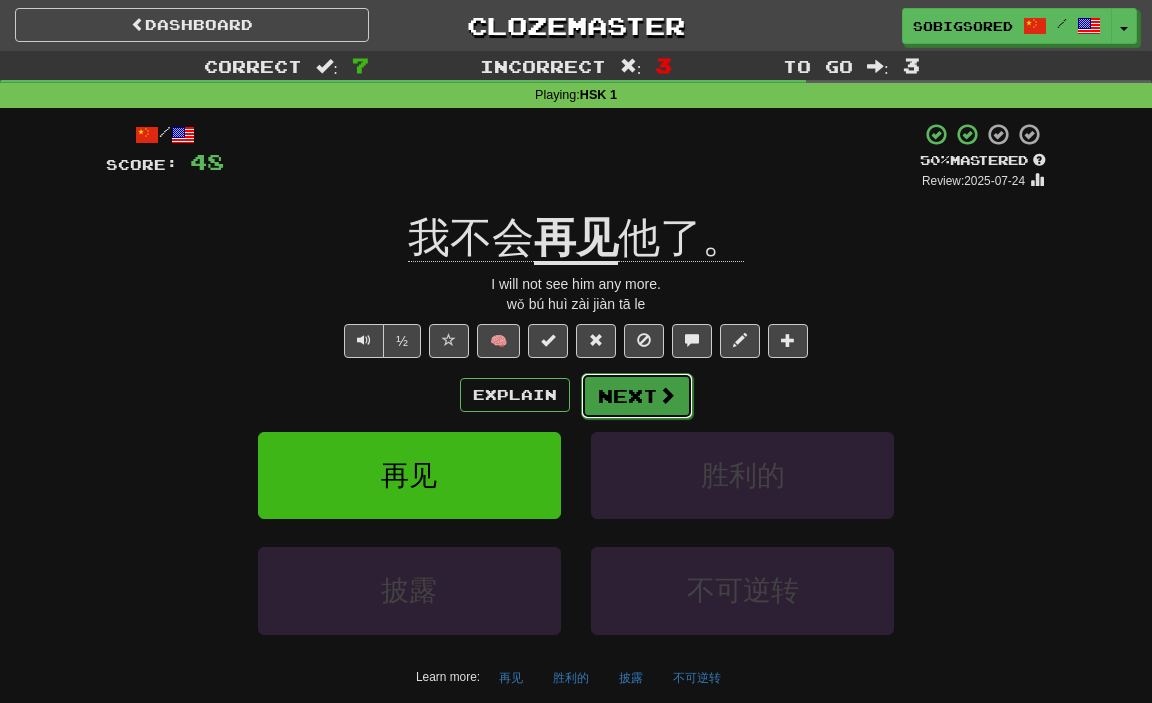 click on "Next" at bounding box center (637, 396) 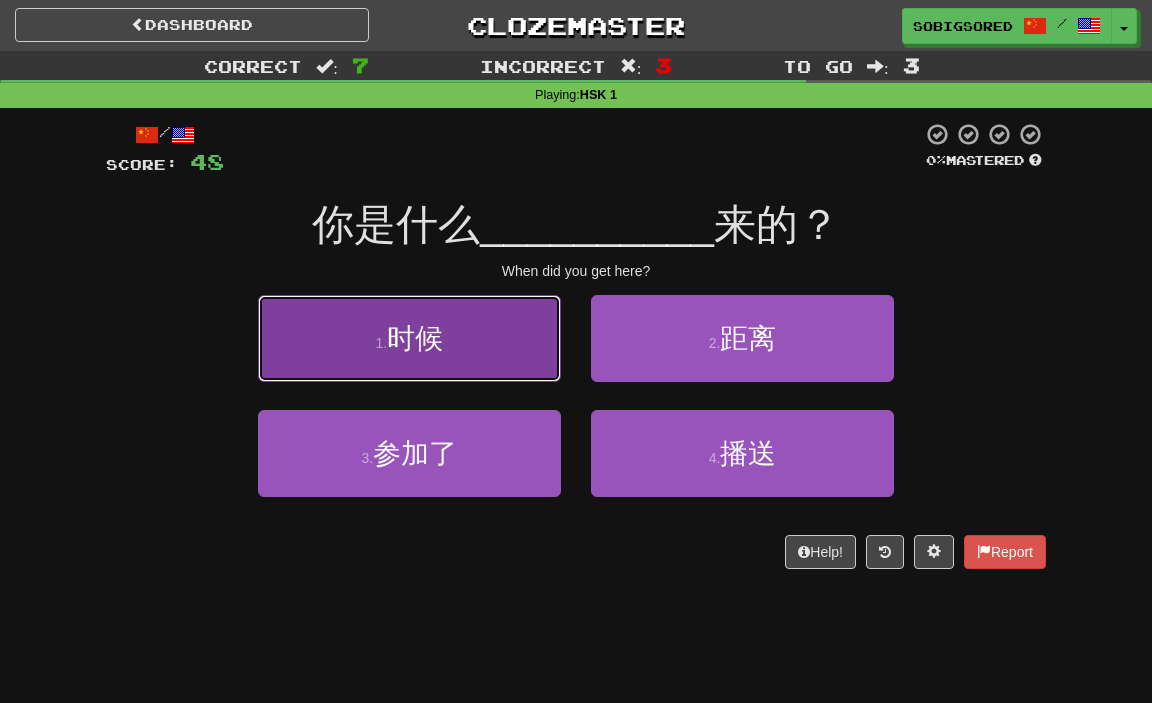 click on "1 .  时候" at bounding box center (409, 338) 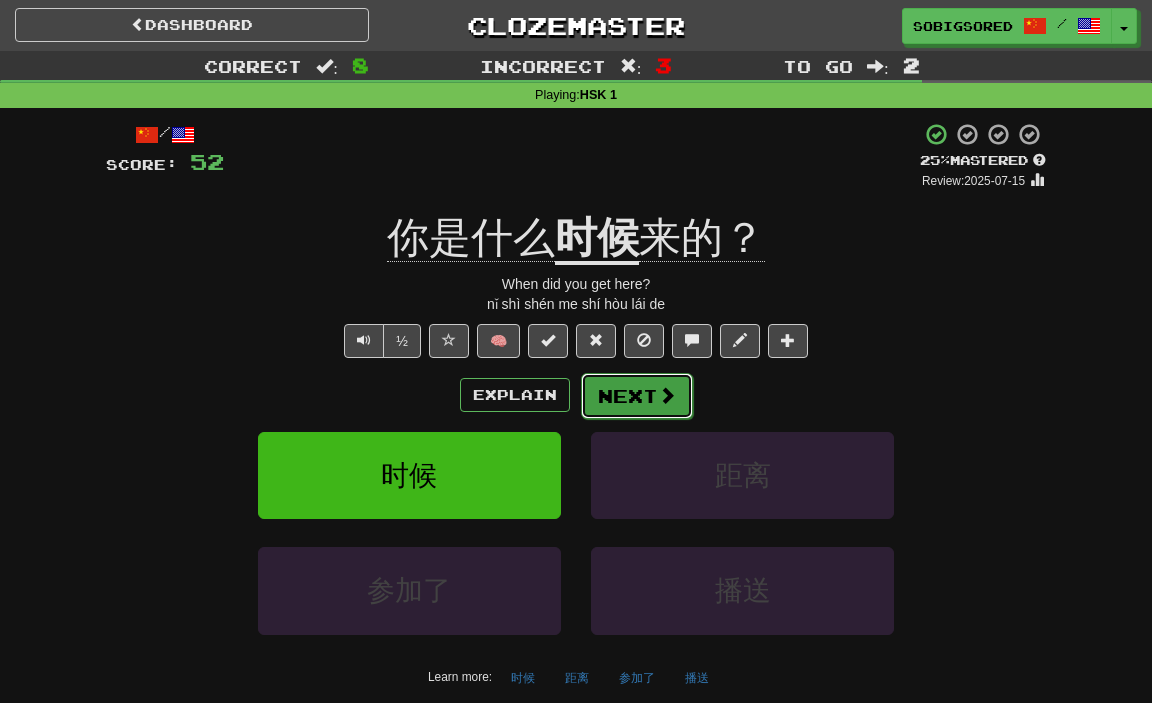 click on "Next" at bounding box center [637, 396] 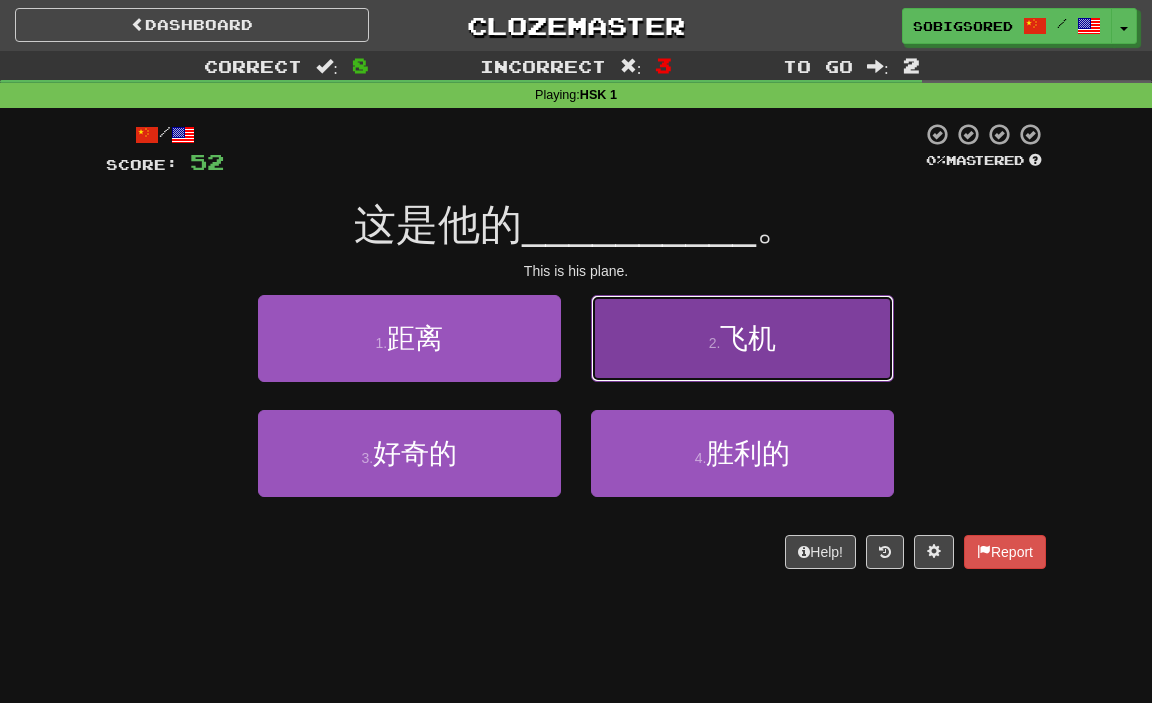 click on "飞机" at bounding box center [748, 338] 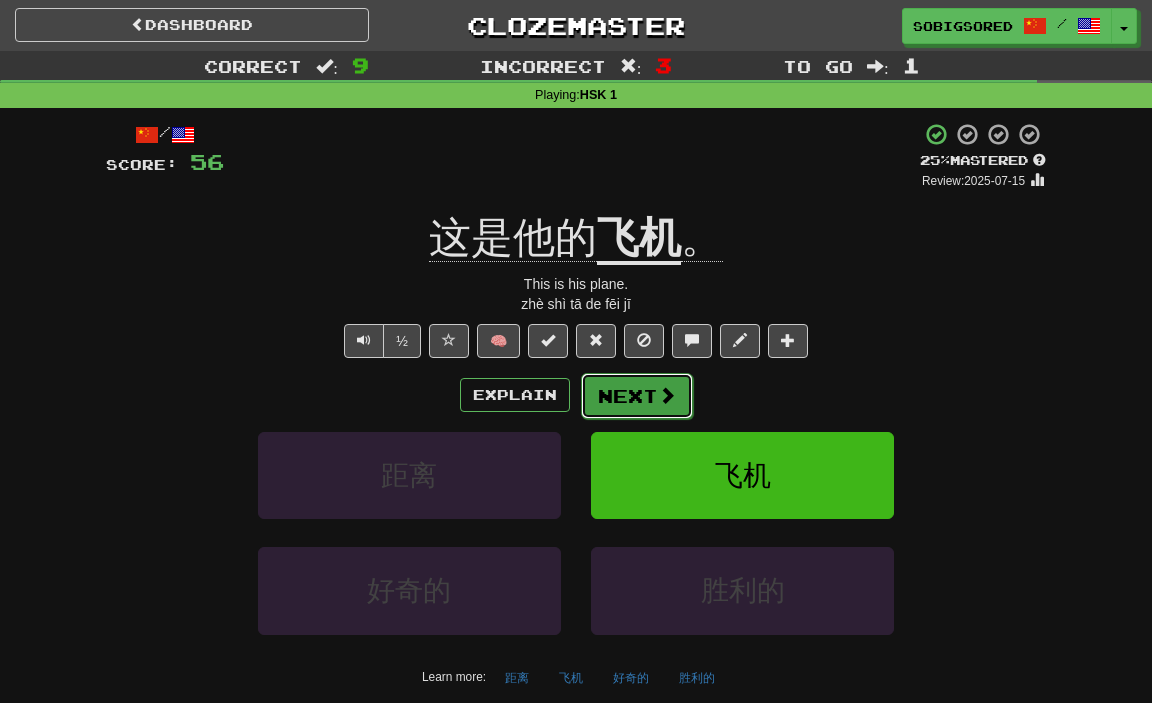 click on "Next" at bounding box center (637, 396) 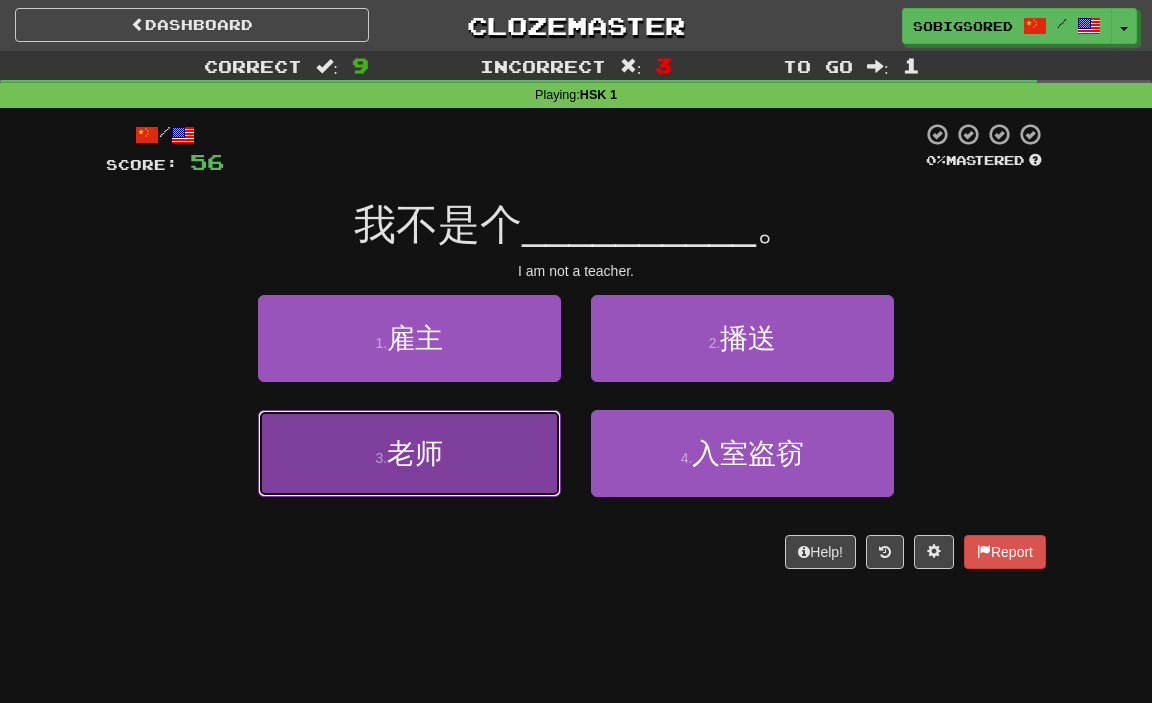 click on "3 .  老师" at bounding box center (409, 453) 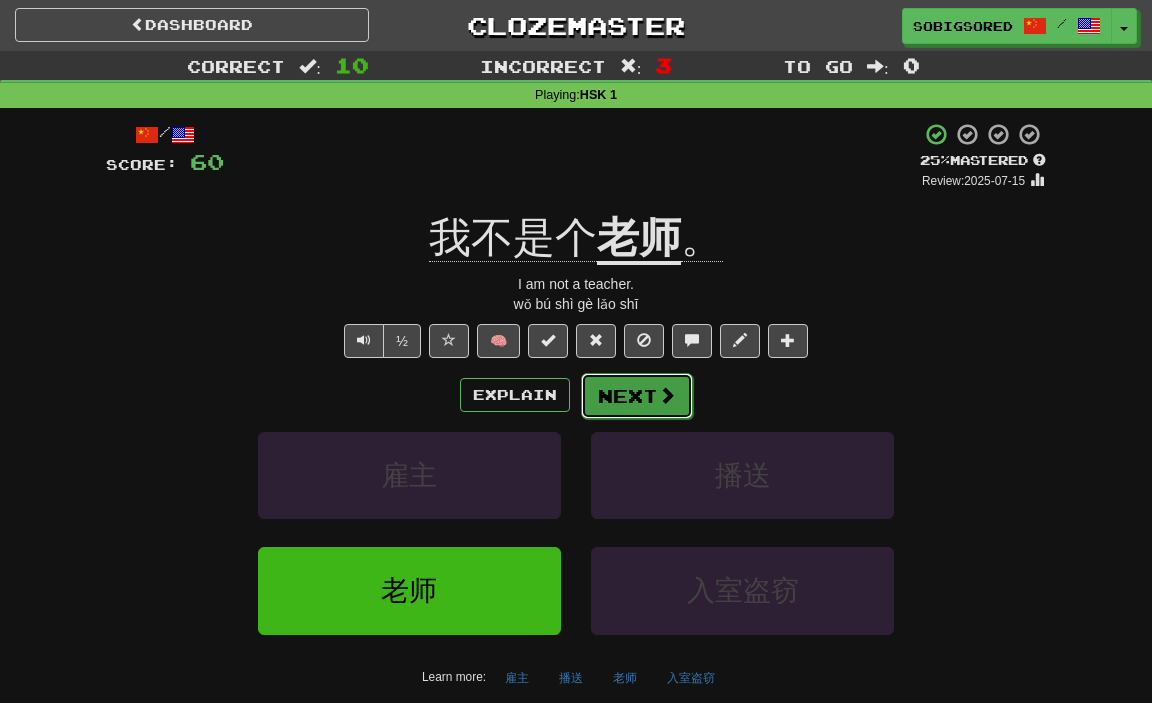click at bounding box center [667, 395] 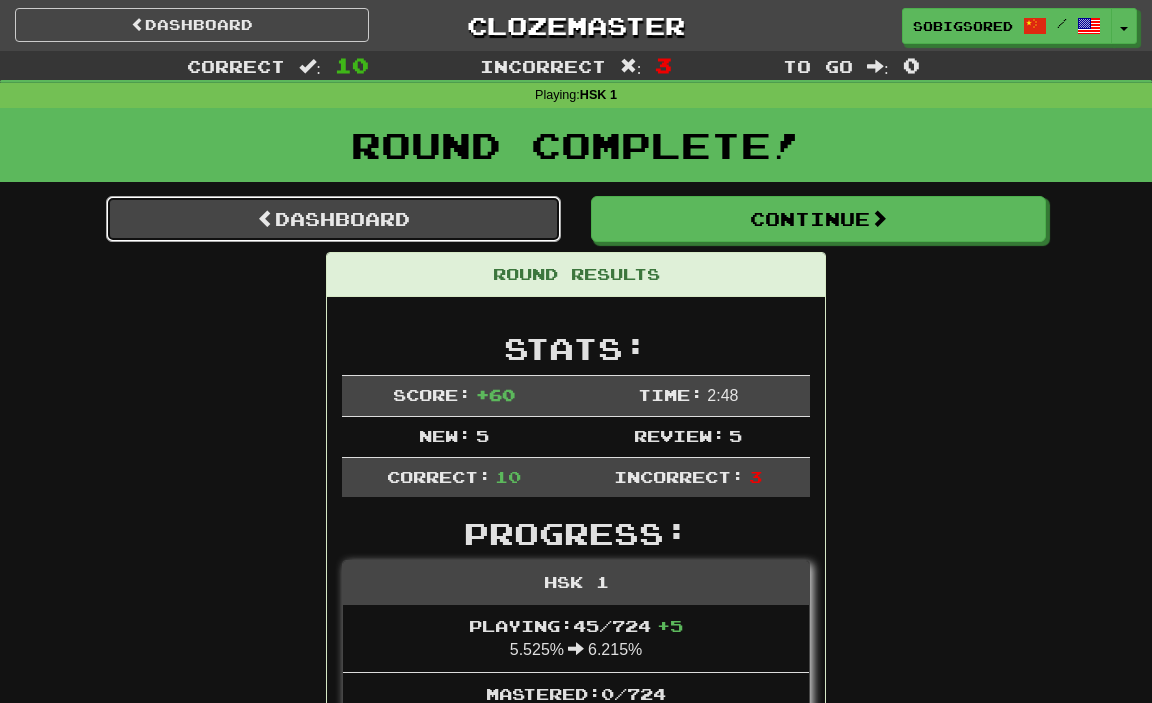 click on "Dashboard" at bounding box center (333, 219) 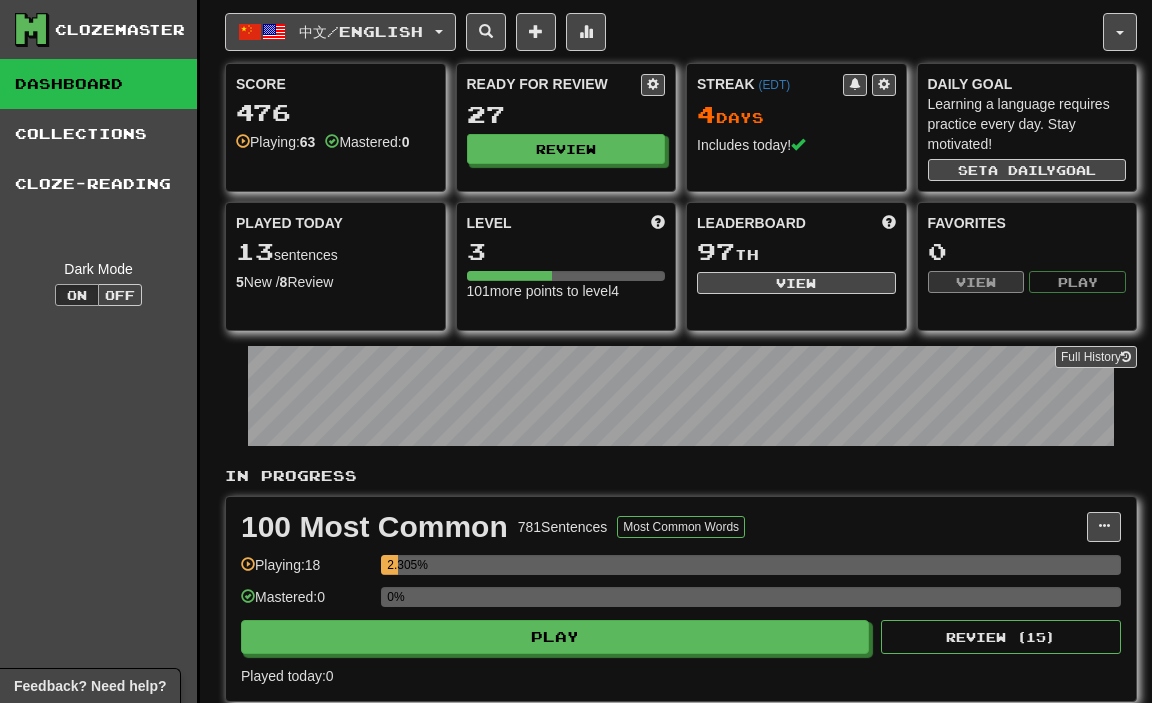scroll, scrollTop: 0, scrollLeft: 0, axis: both 